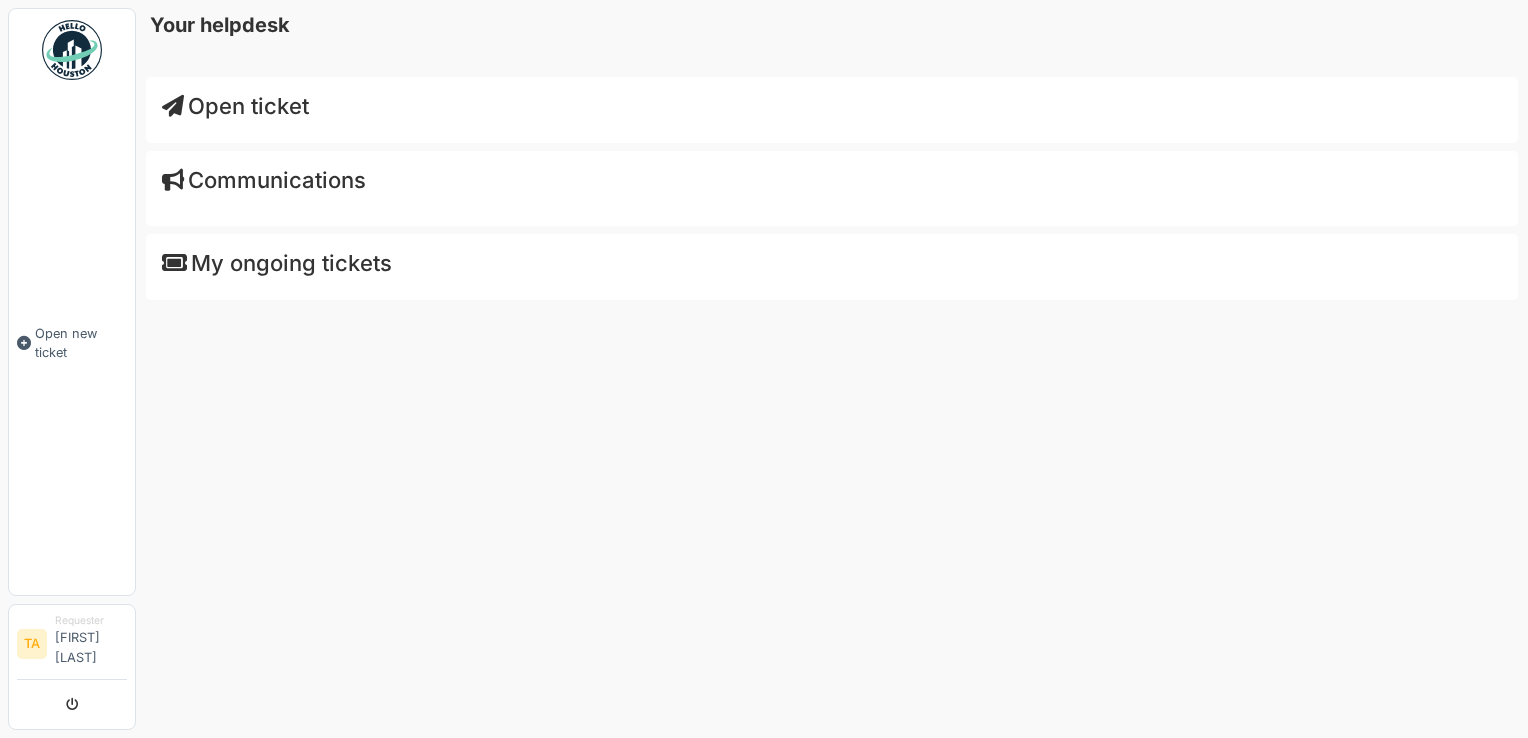 scroll, scrollTop: 0, scrollLeft: 0, axis: both 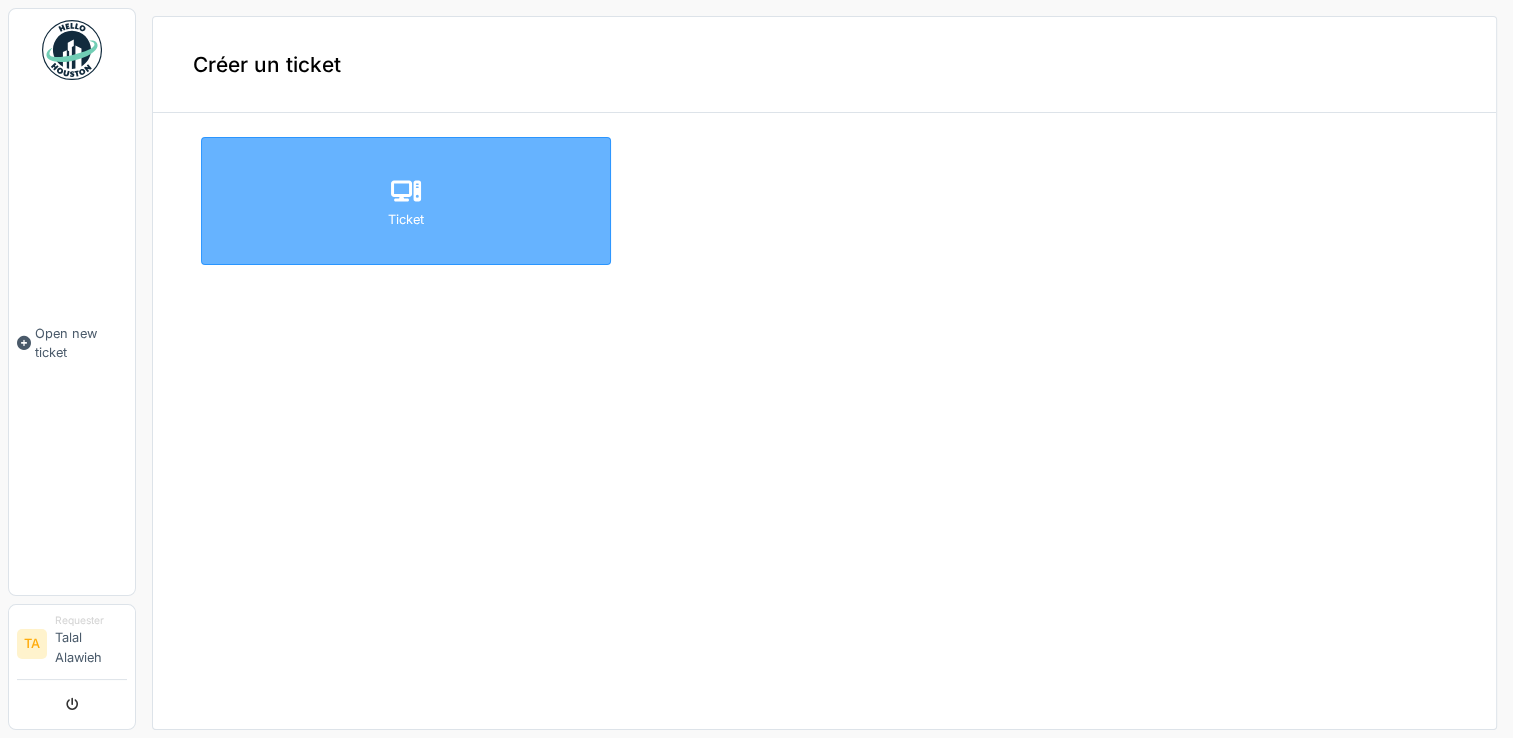 drag, startPoint x: 401, startPoint y: 203, endPoint x: 359, endPoint y: 210, distance: 42.579338 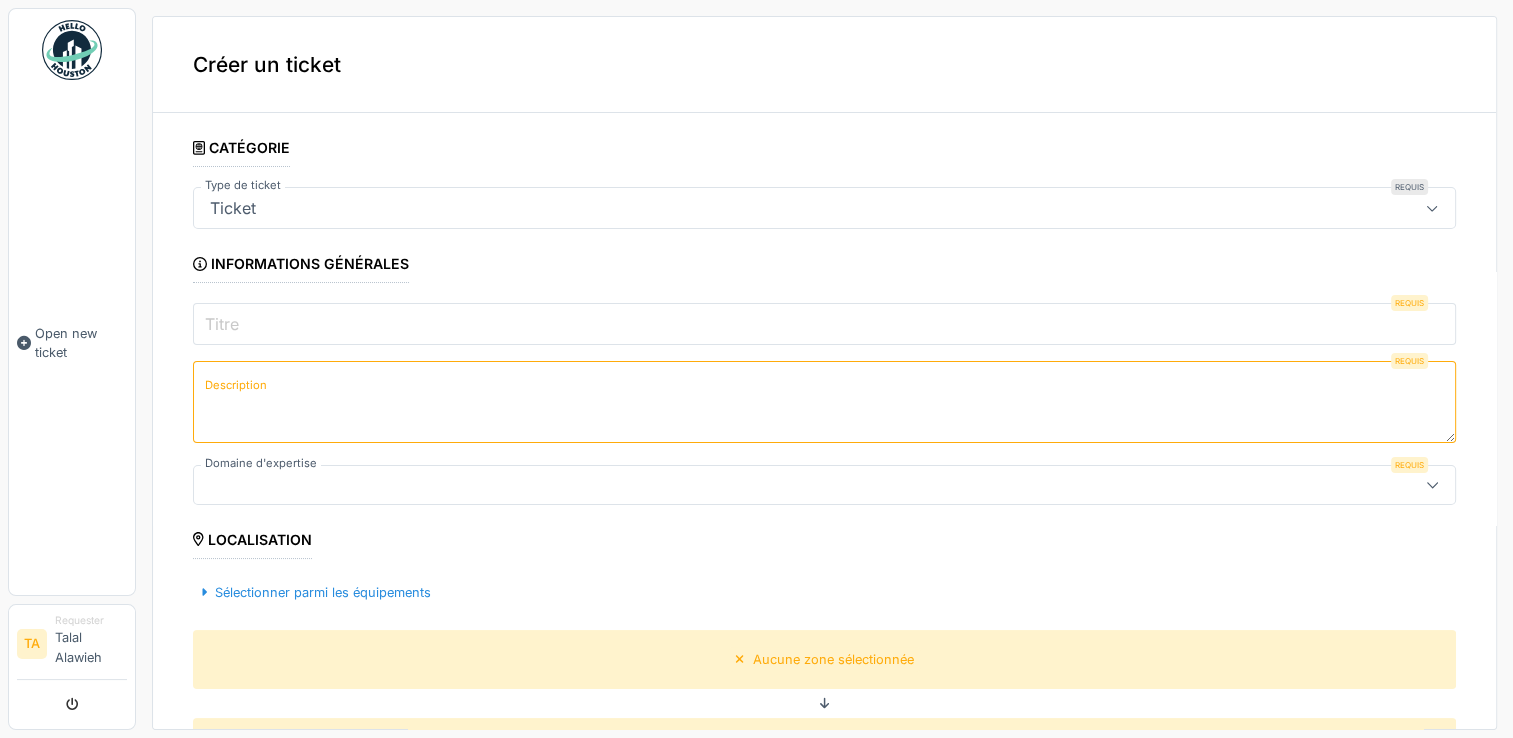 click on "Titre" at bounding box center (824, 324) 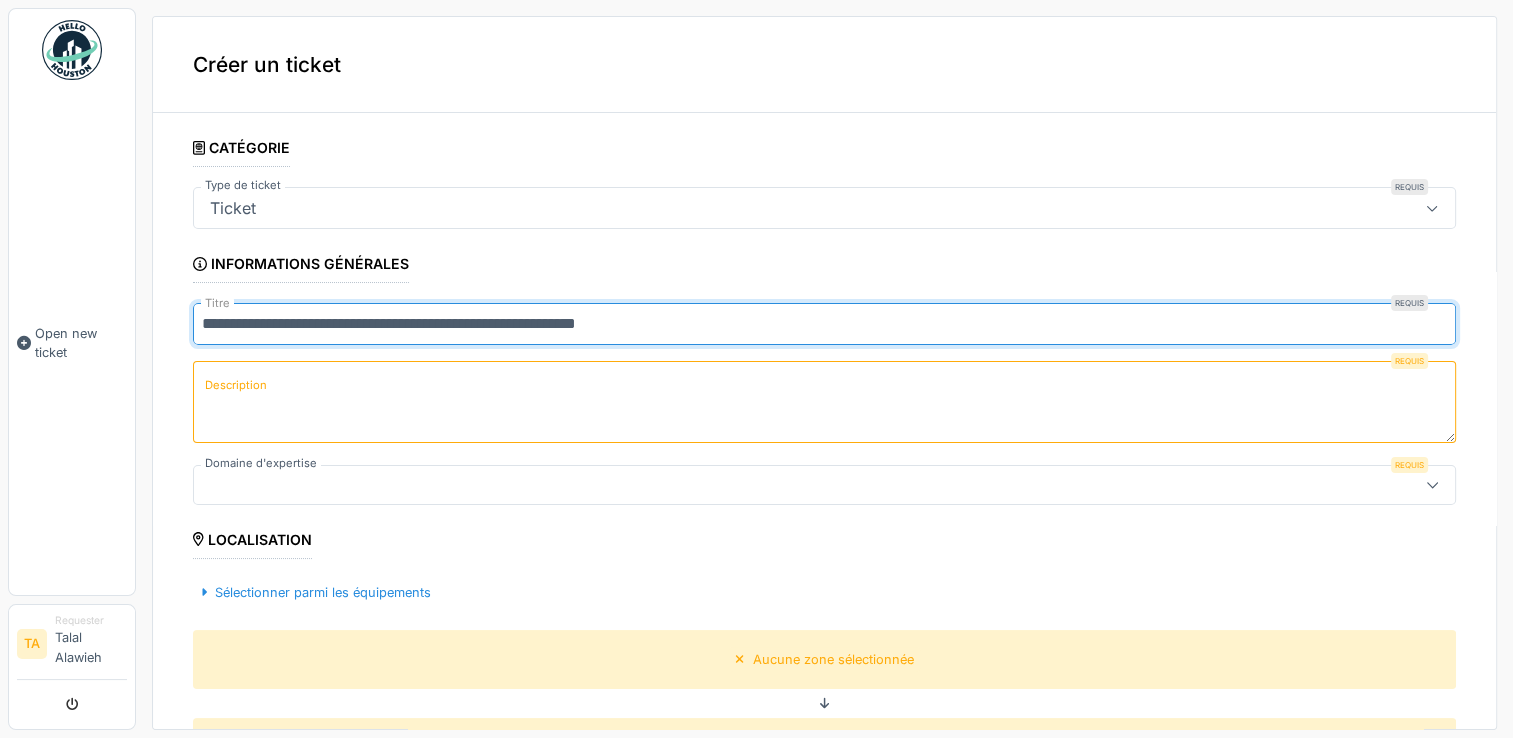 type on "**********" 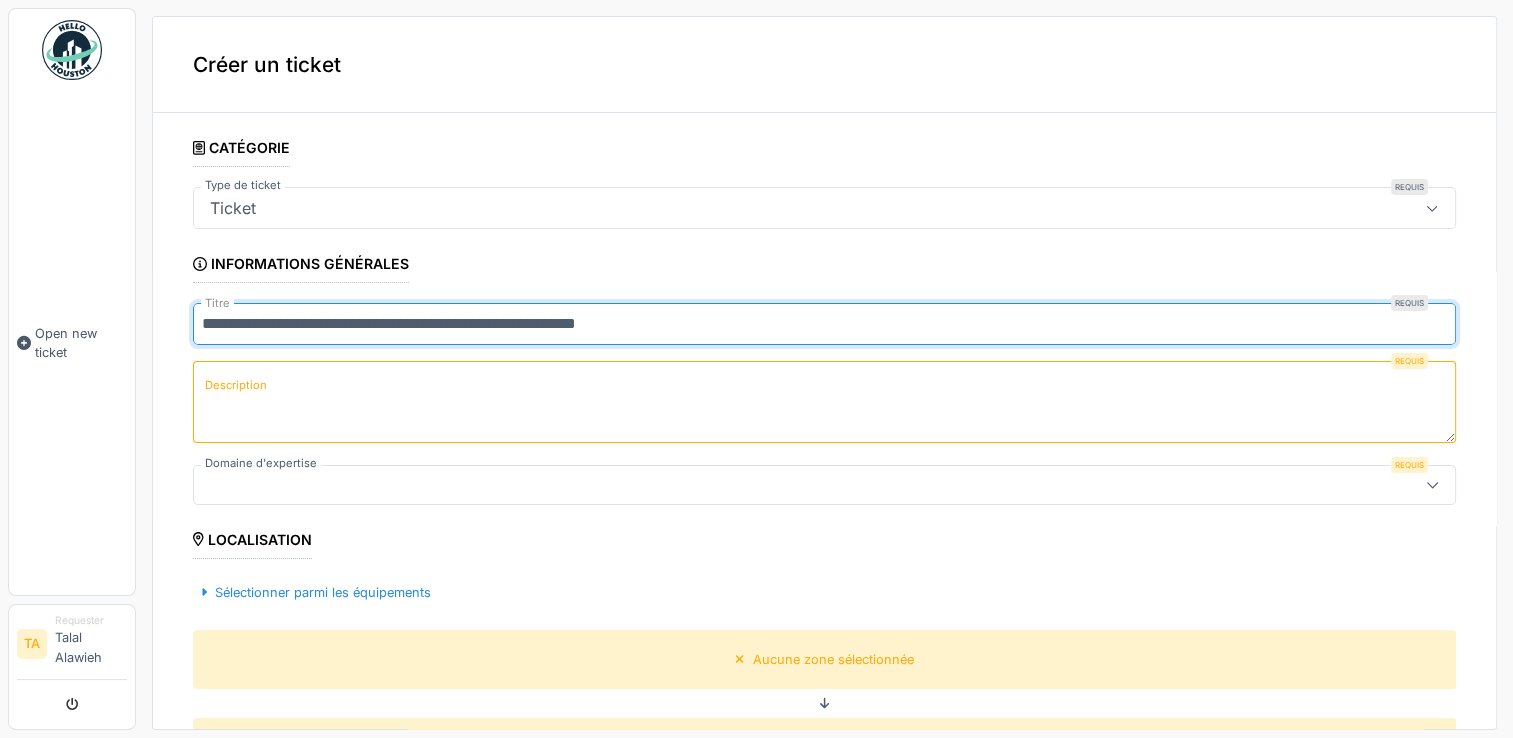 drag, startPoint x: 671, startPoint y: 332, endPoint x: -4, endPoint y: 357, distance: 675.4628 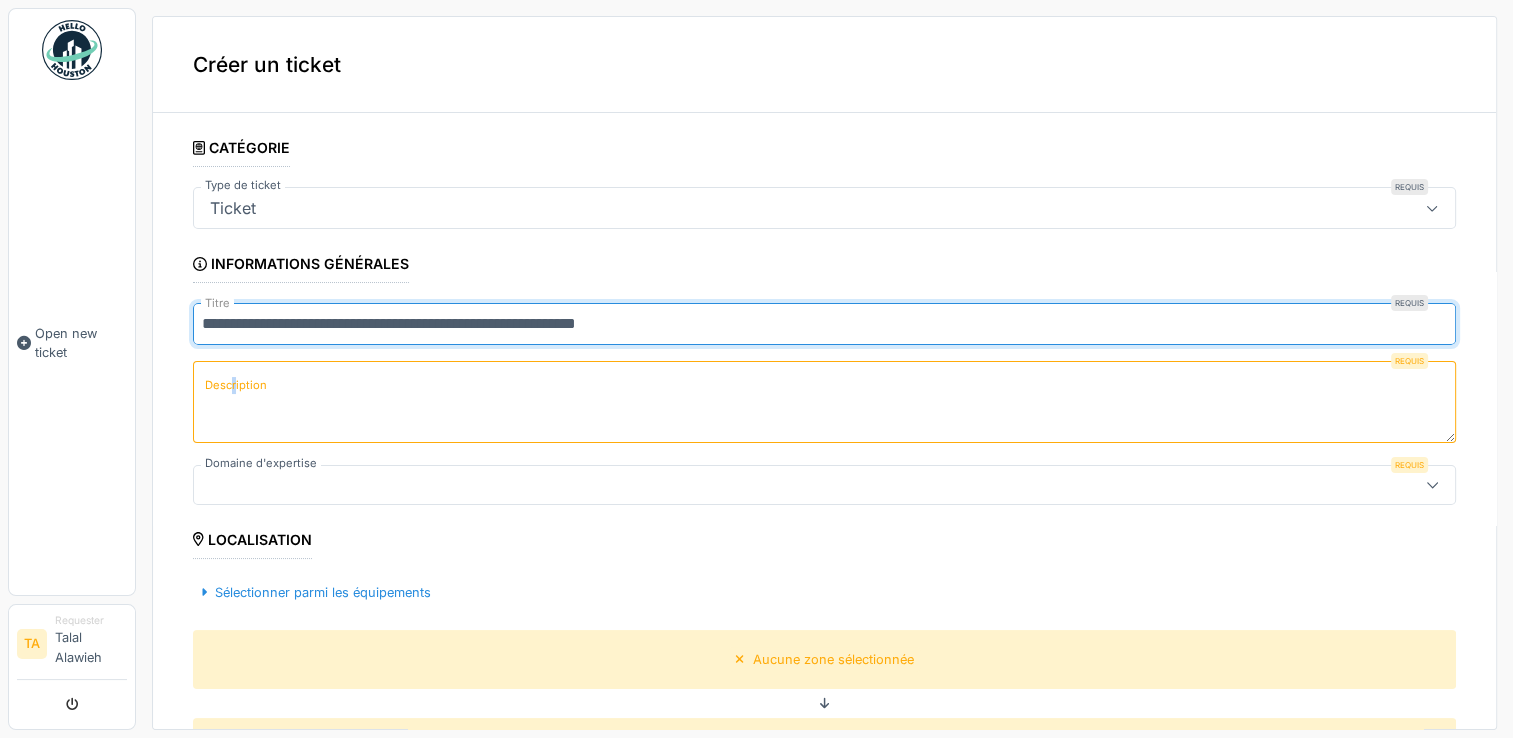 click on "Description" at bounding box center (236, 385) 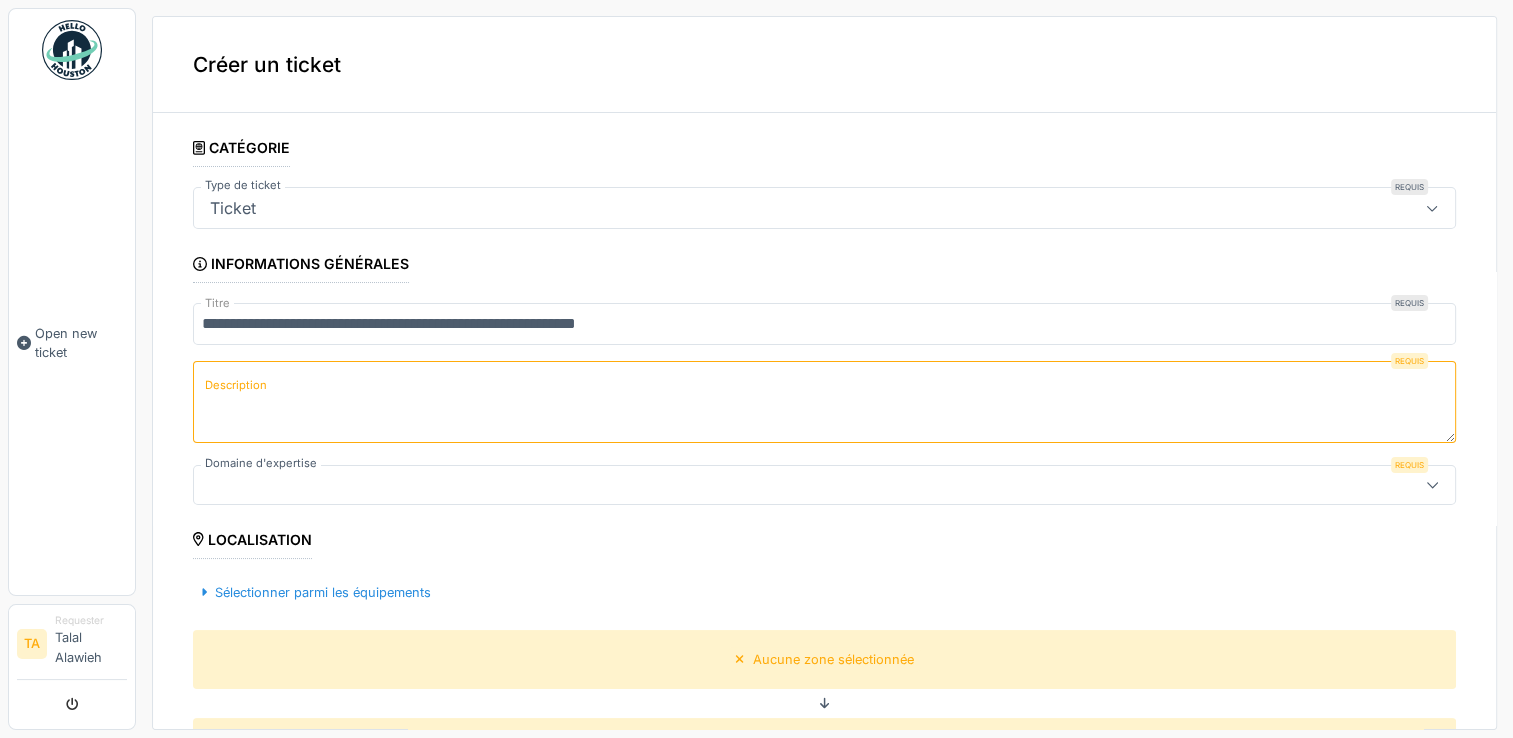 paste on "**********" 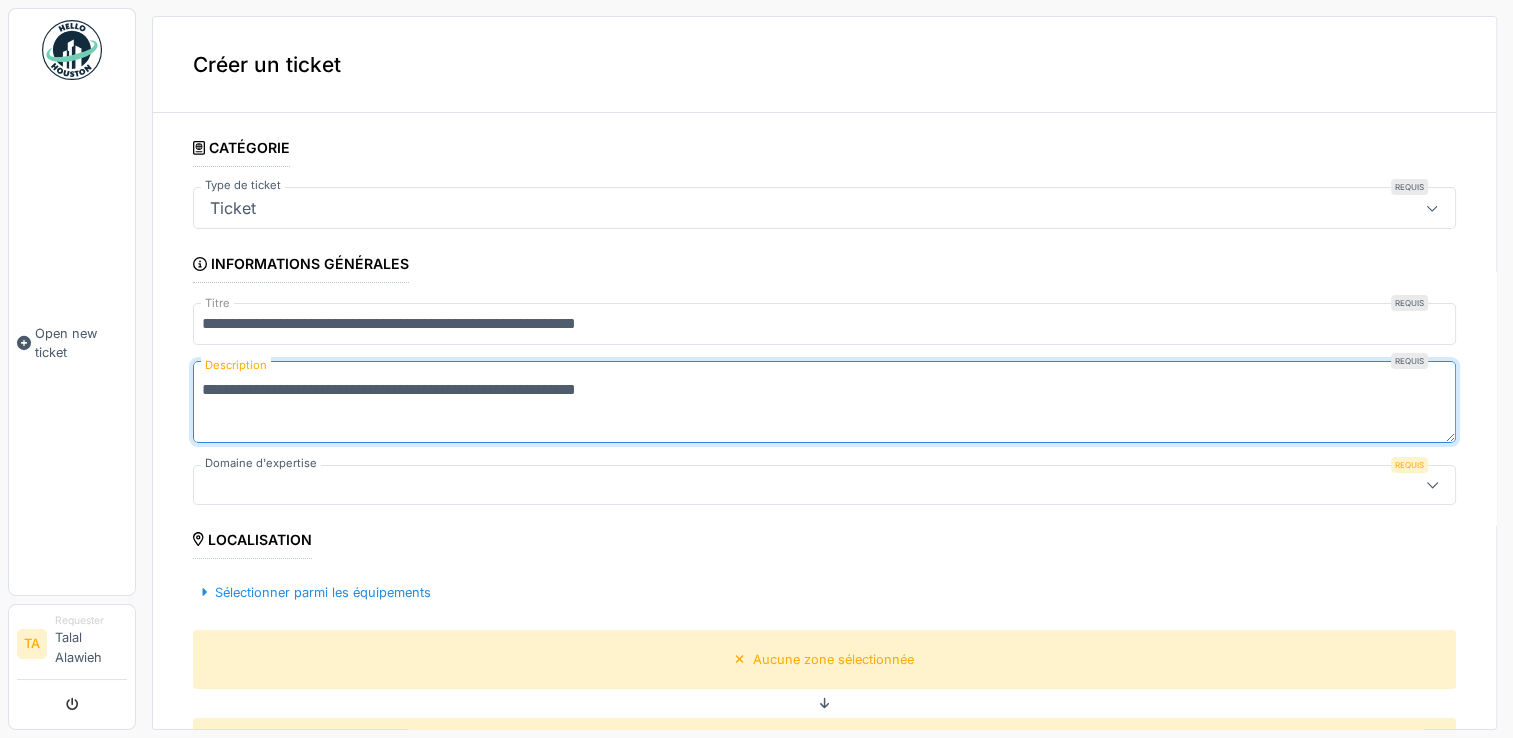 scroll, scrollTop: 7, scrollLeft: 0, axis: vertical 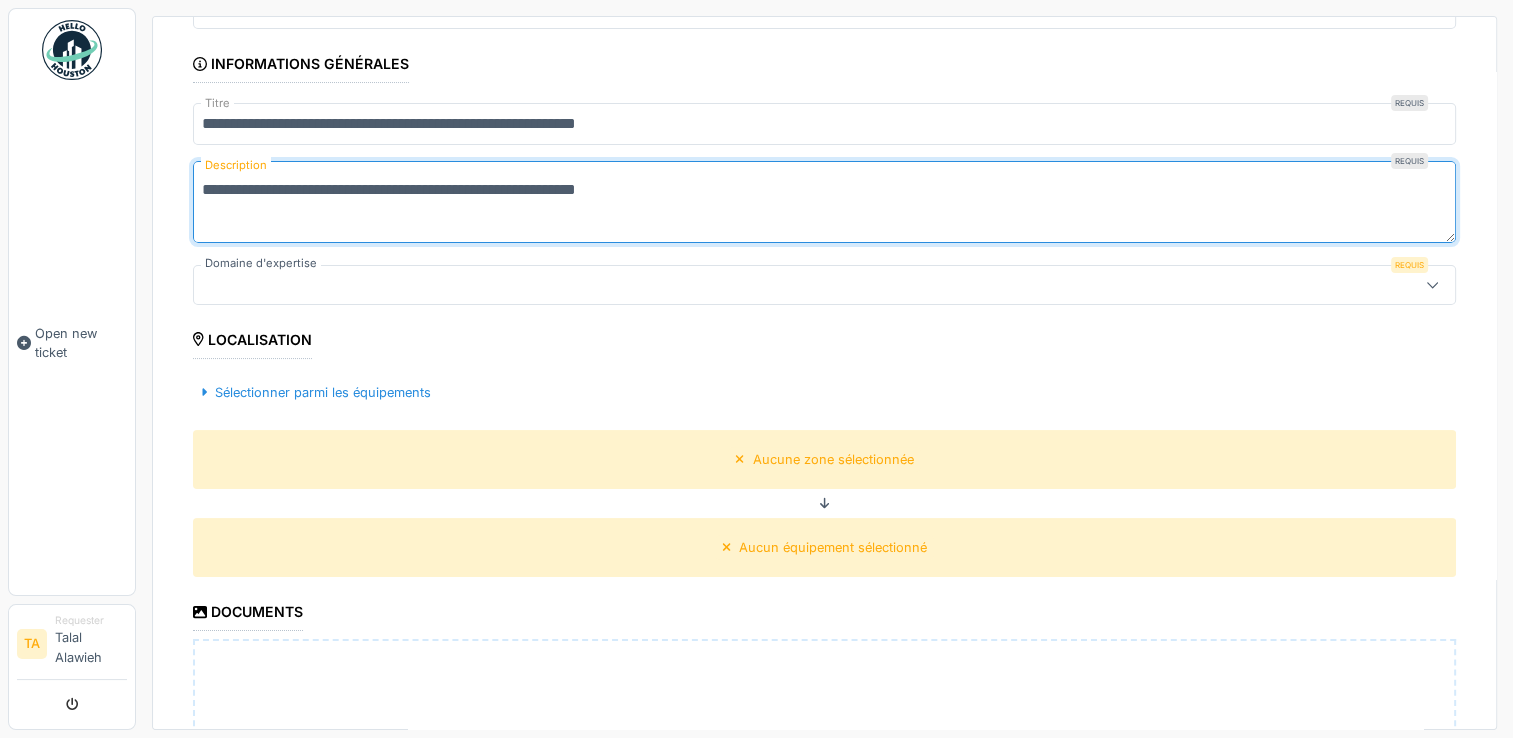 type on "**********" 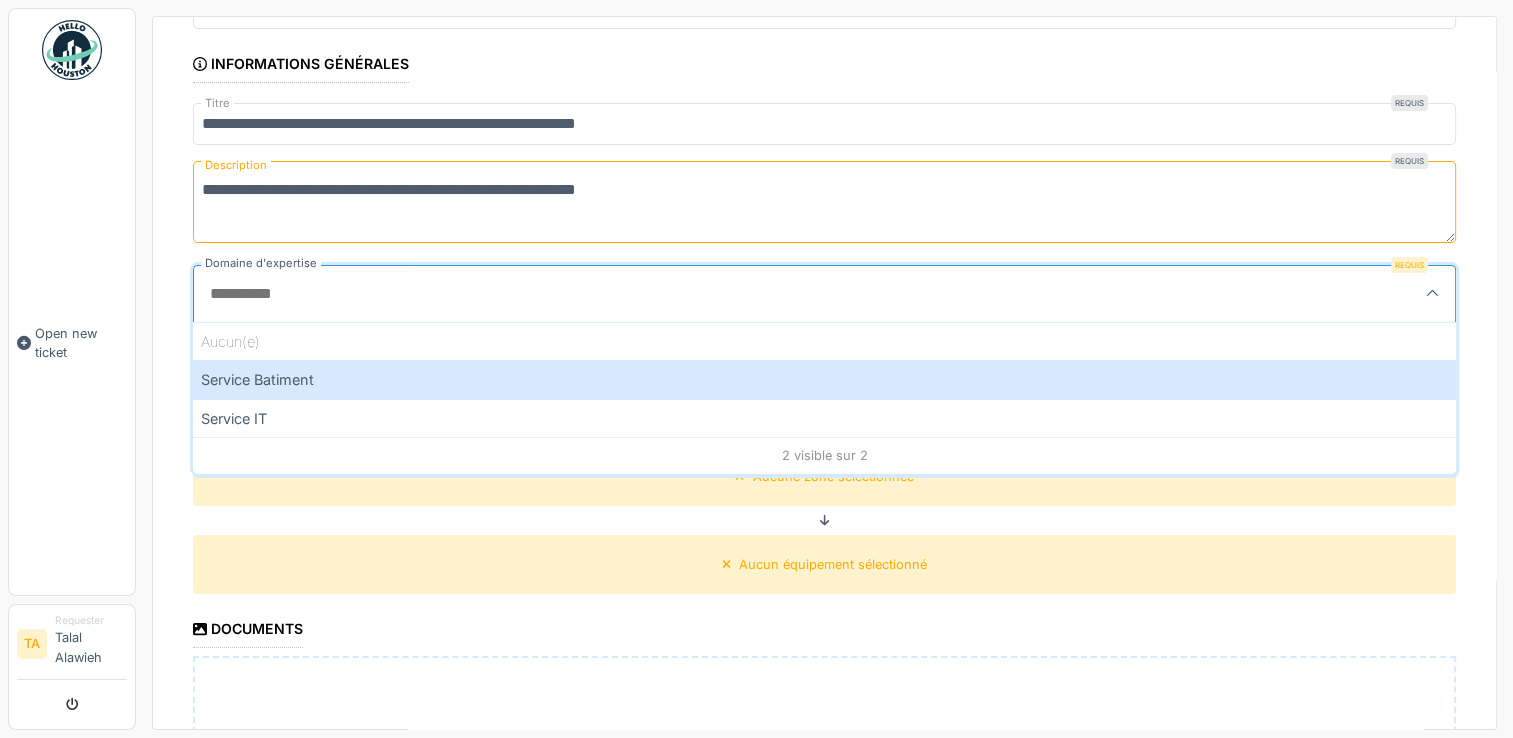 scroll, scrollTop: 4, scrollLeft: 0, axis: vertical 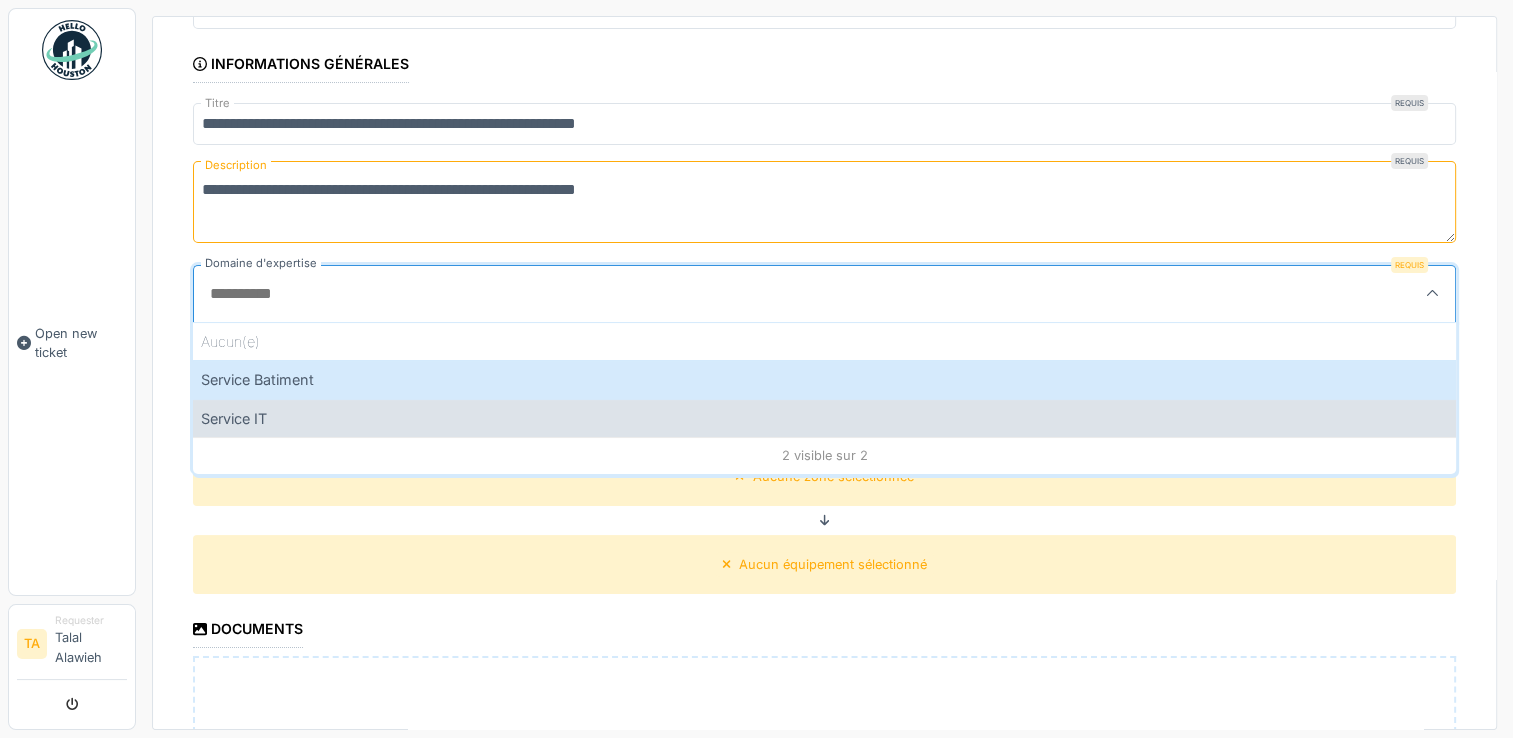 click on "Service IT" at bounding box center [824, 418] 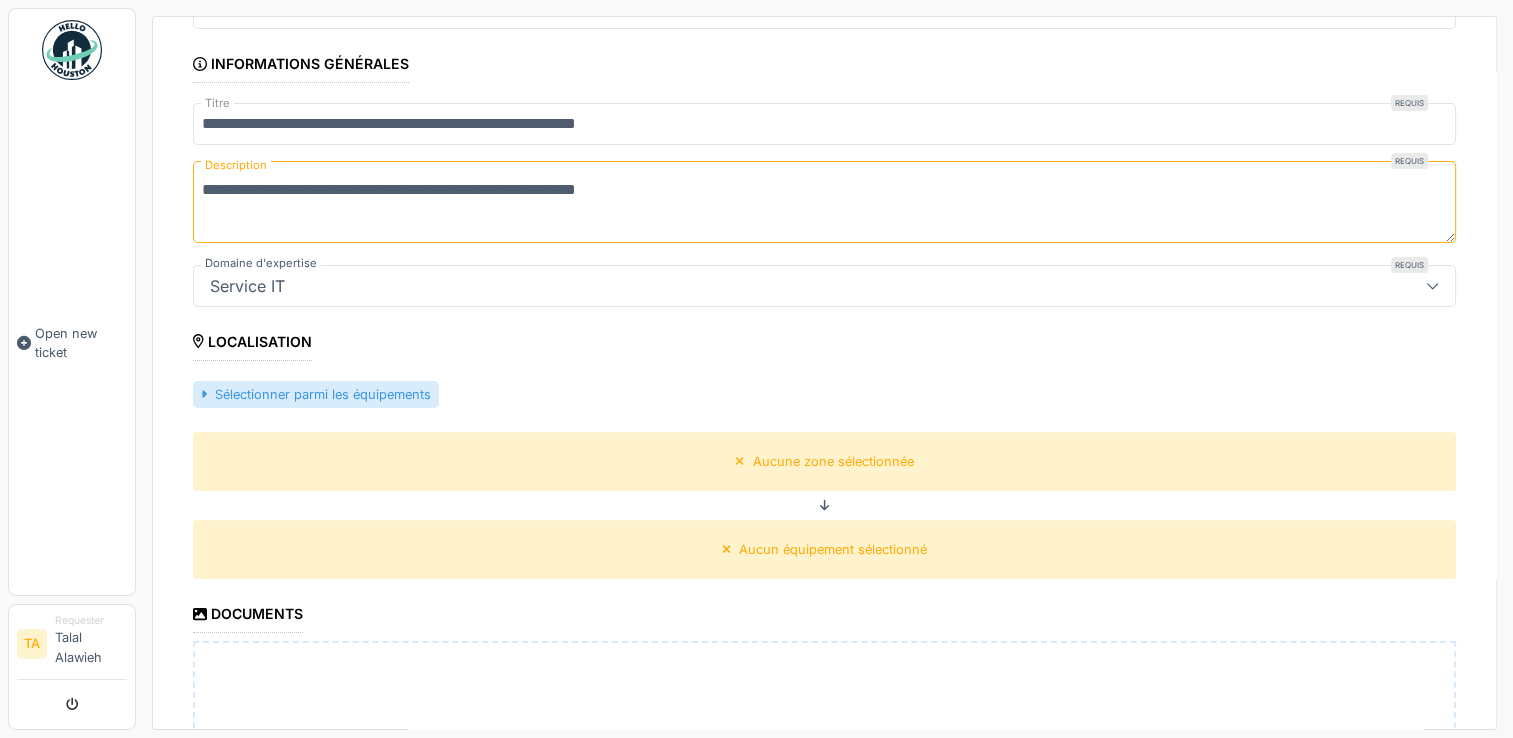 click on "Sélectionner parmi les équipements" at bounding box center [316, 394] 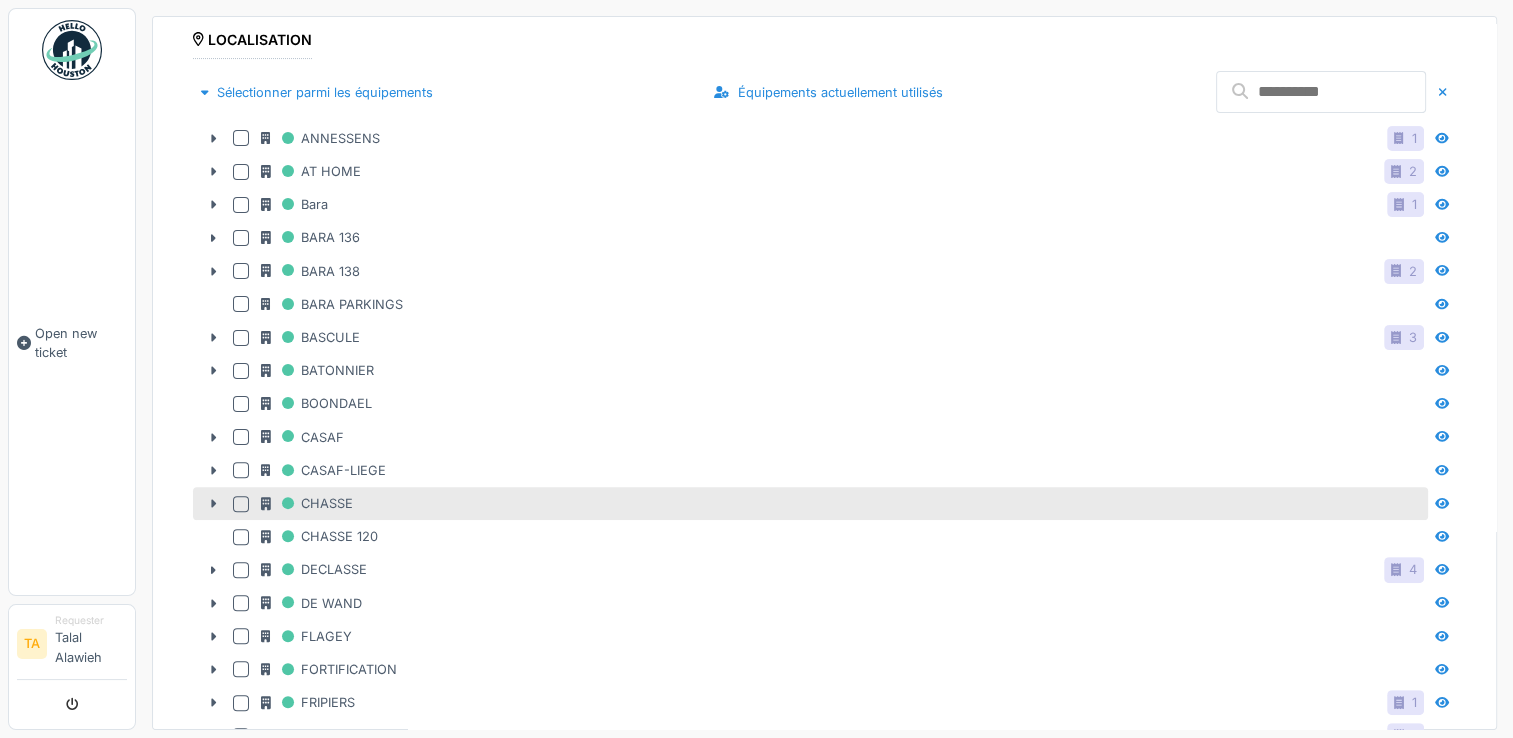 scroll, scrollTop: 500, scrollLeft: 0, axis: vertical 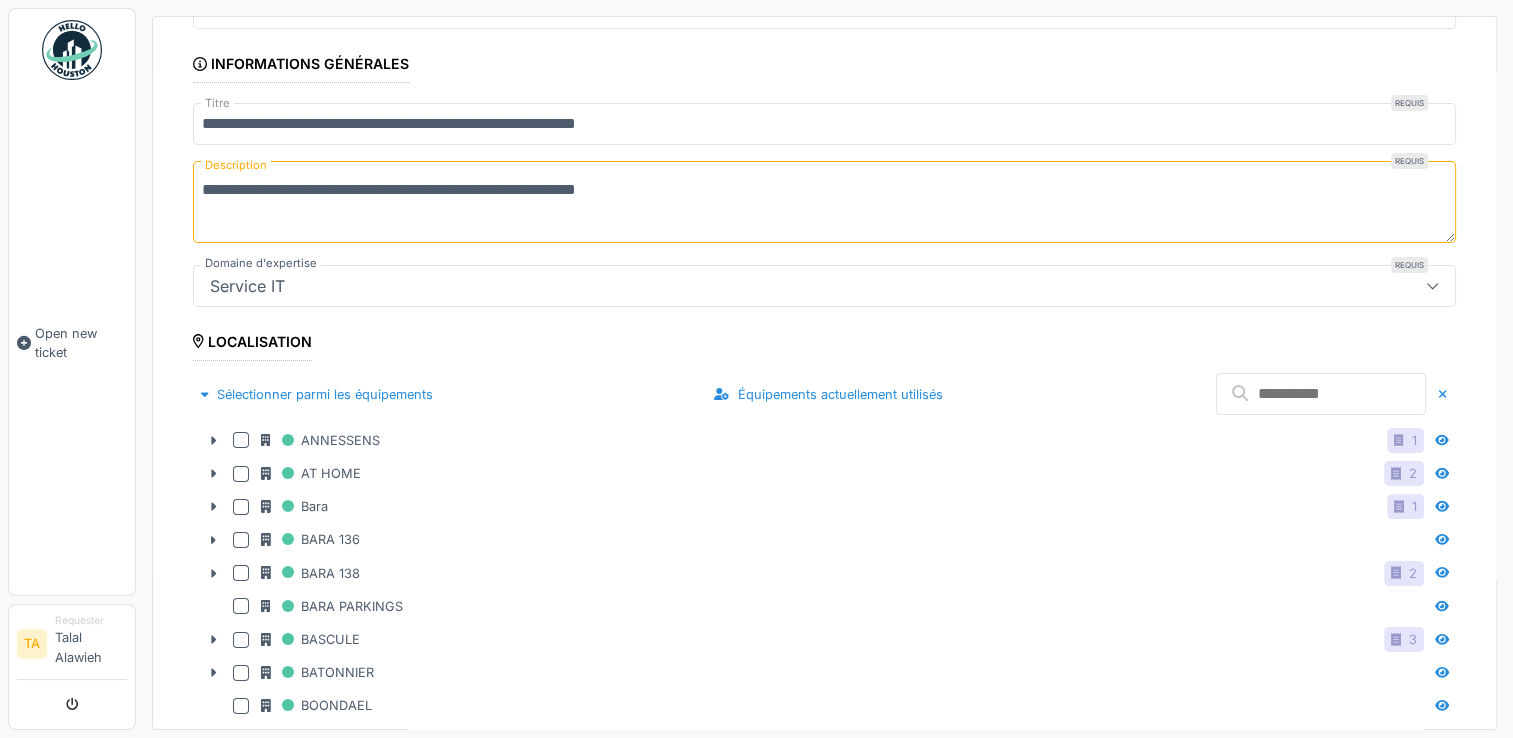 drag, startPoint x: 1098, startPoint y: 432, endPoint x: 625, endPoint y: 352, distance: 479.71762 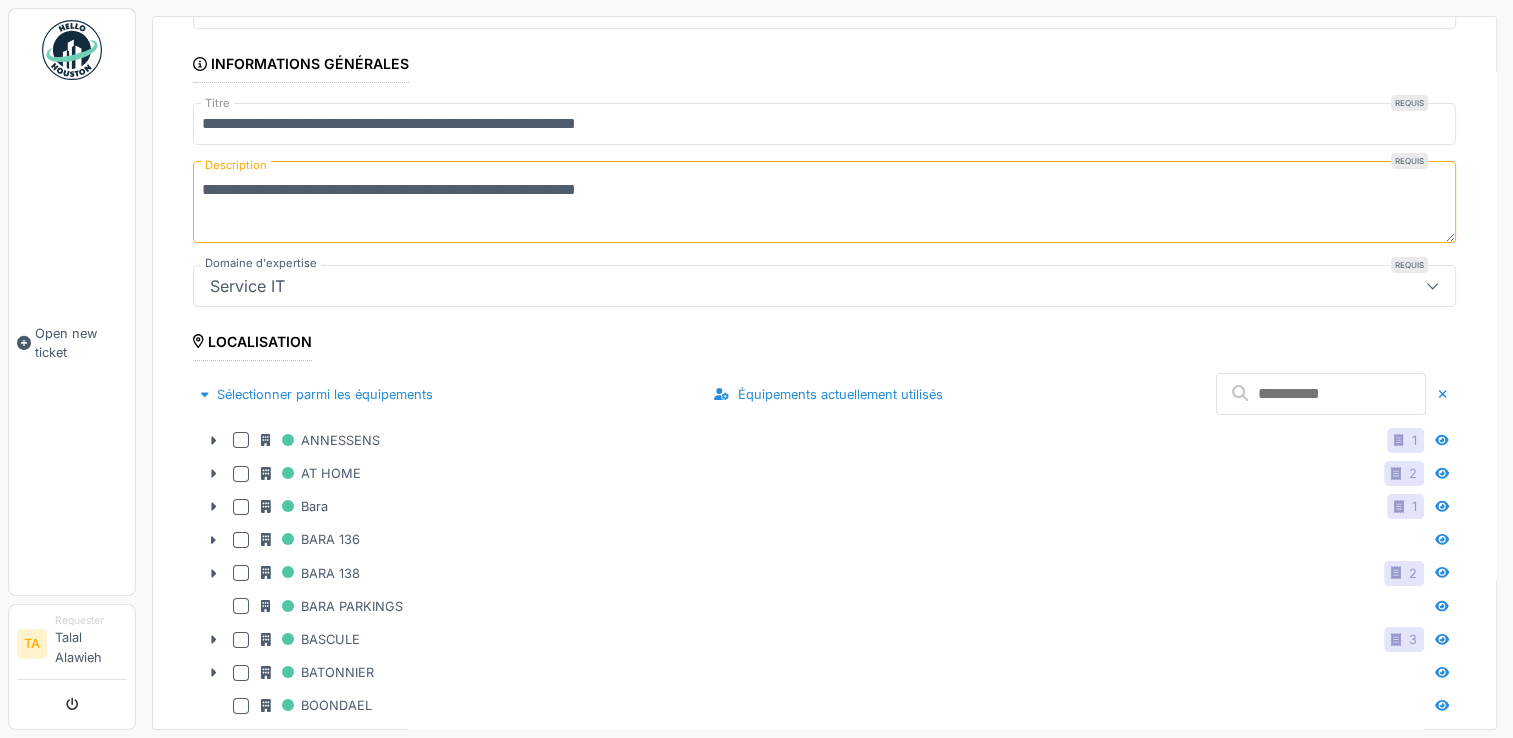 click at bounding box center (1321, 394) 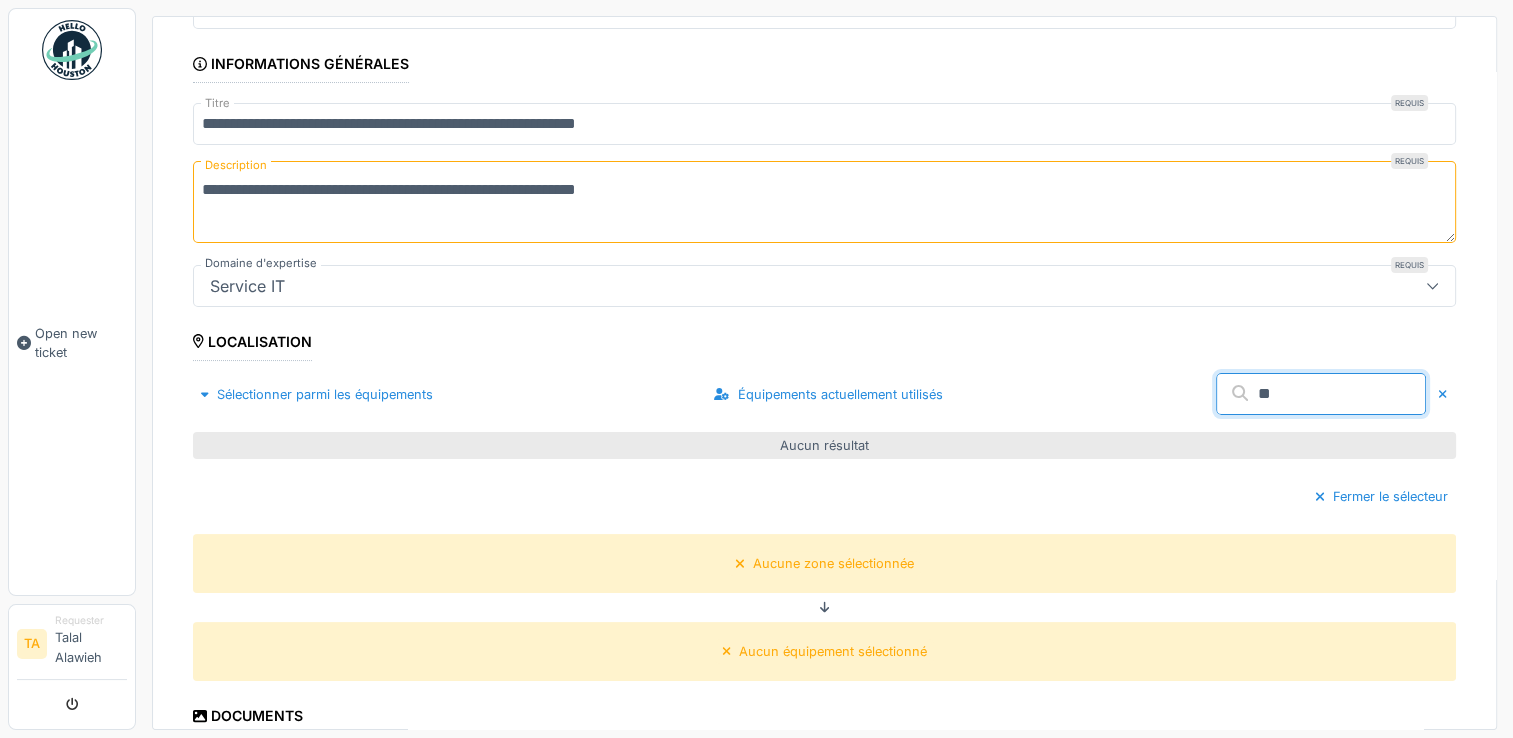 type on "*" 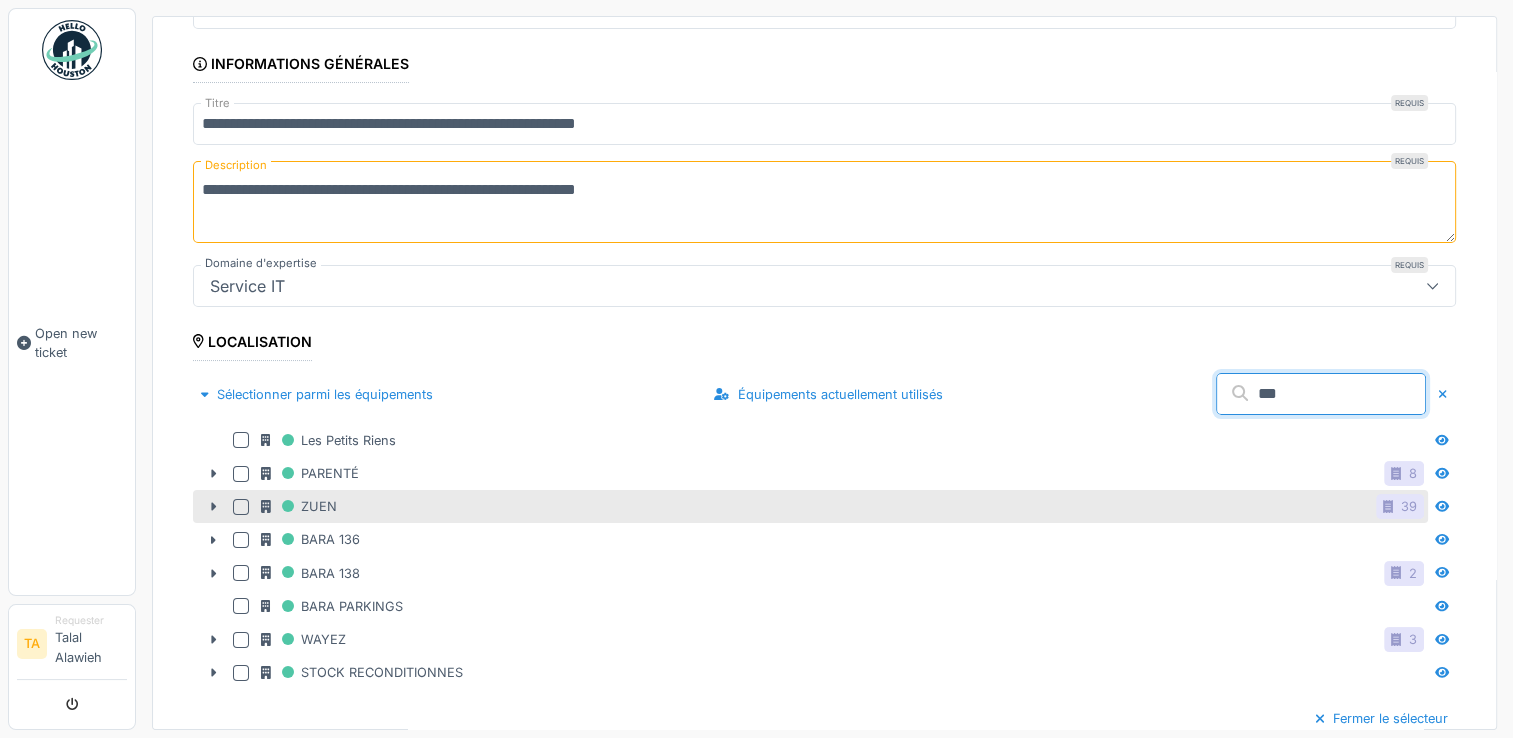 type on "***" 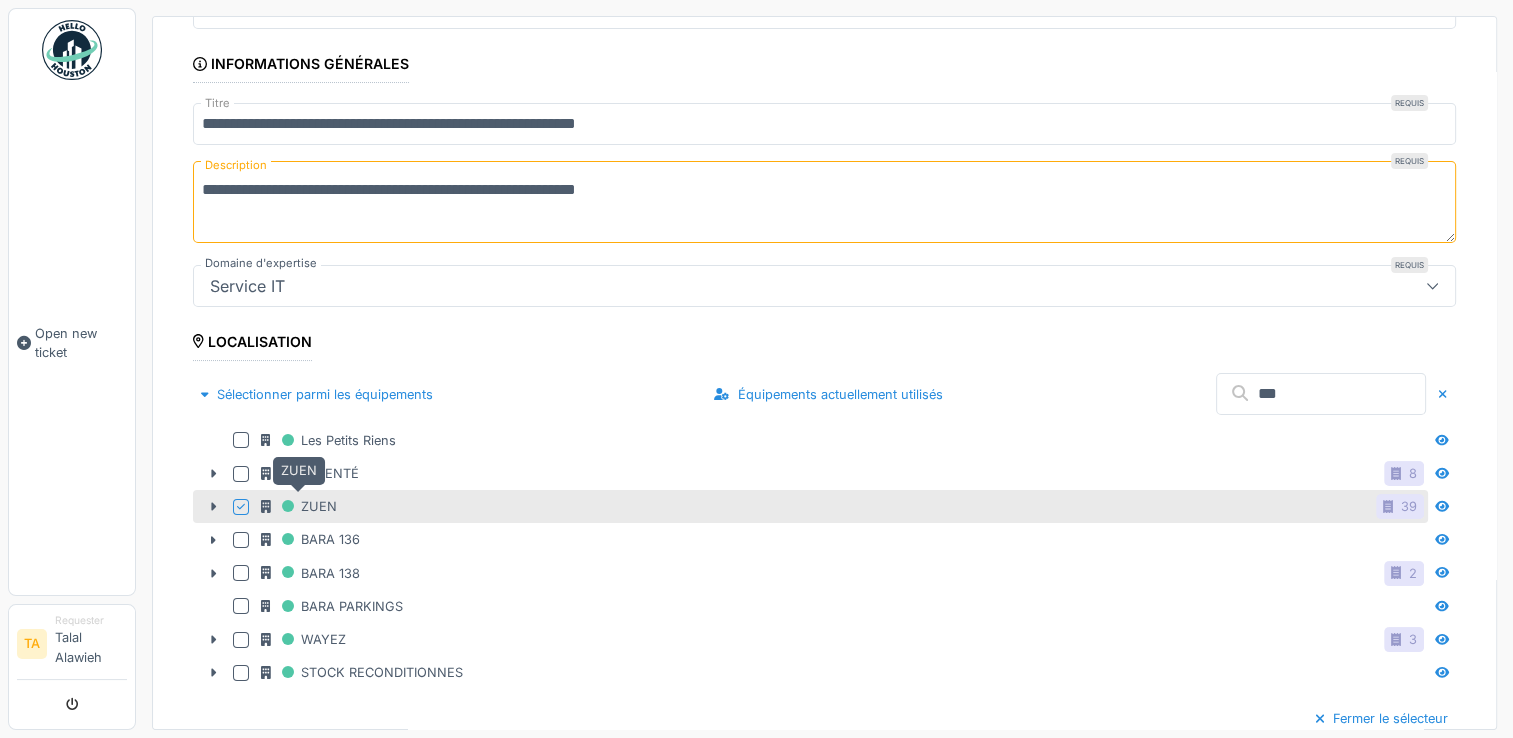 click on "ZUEN" at bounding box center (299, 506) 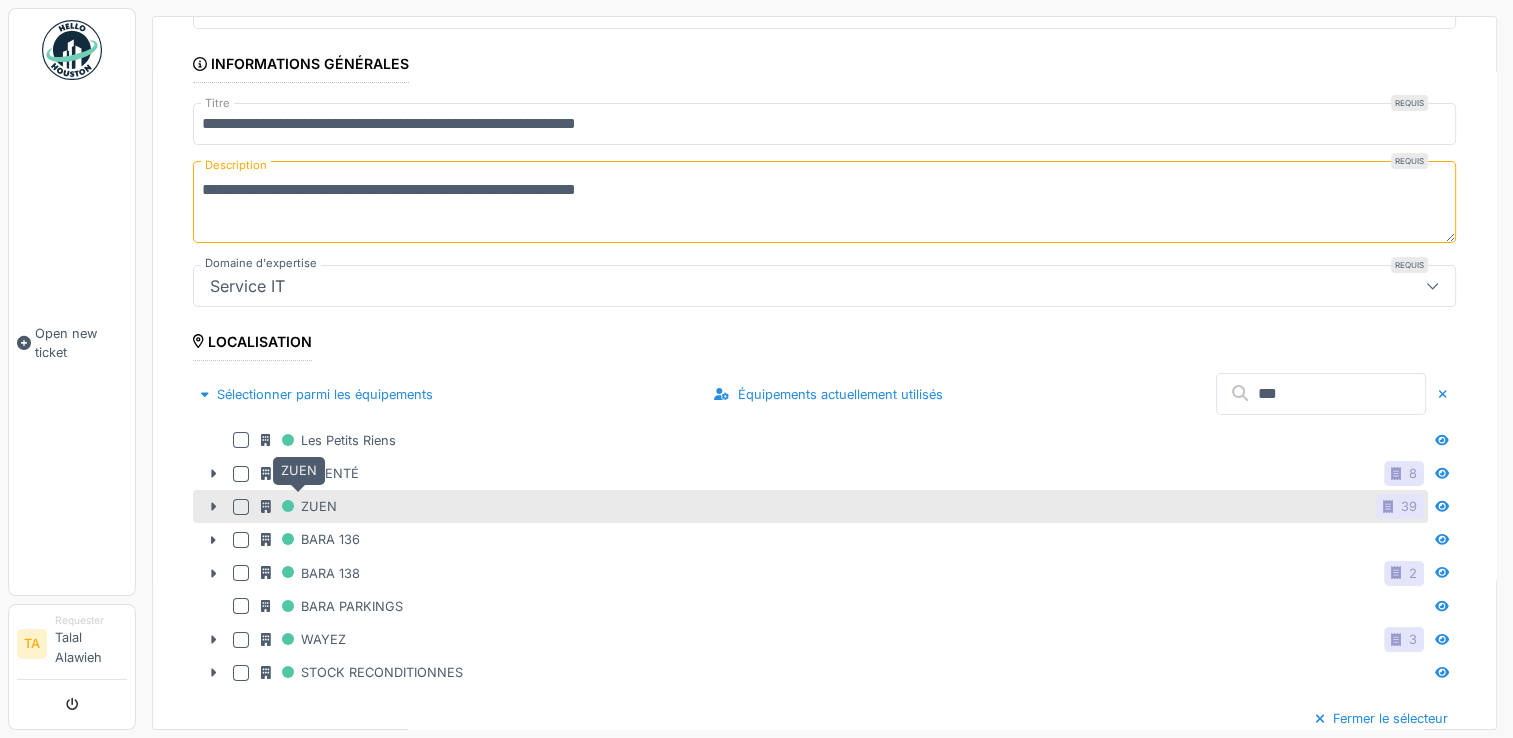 click on "ZUEN" at bounding box center (299, 506) 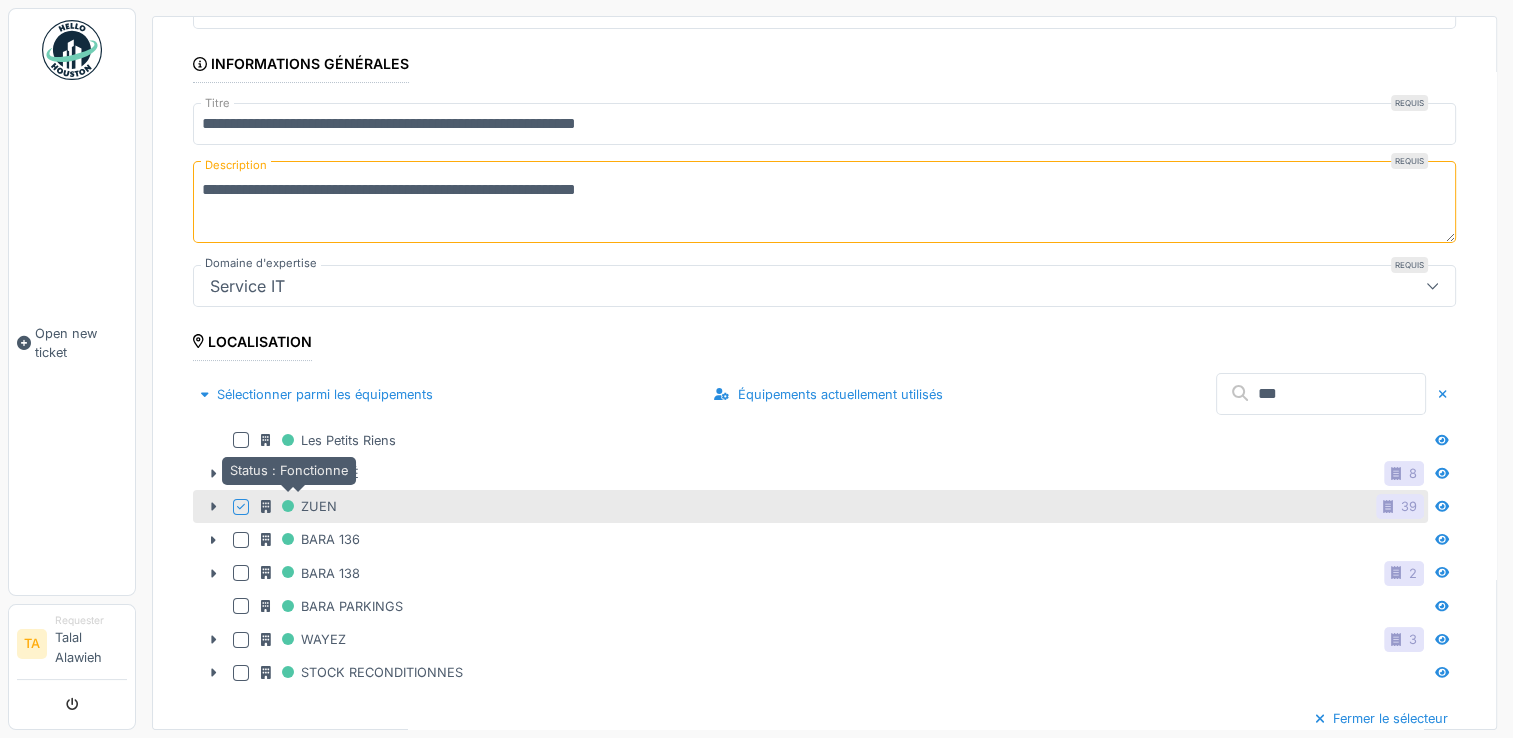 click 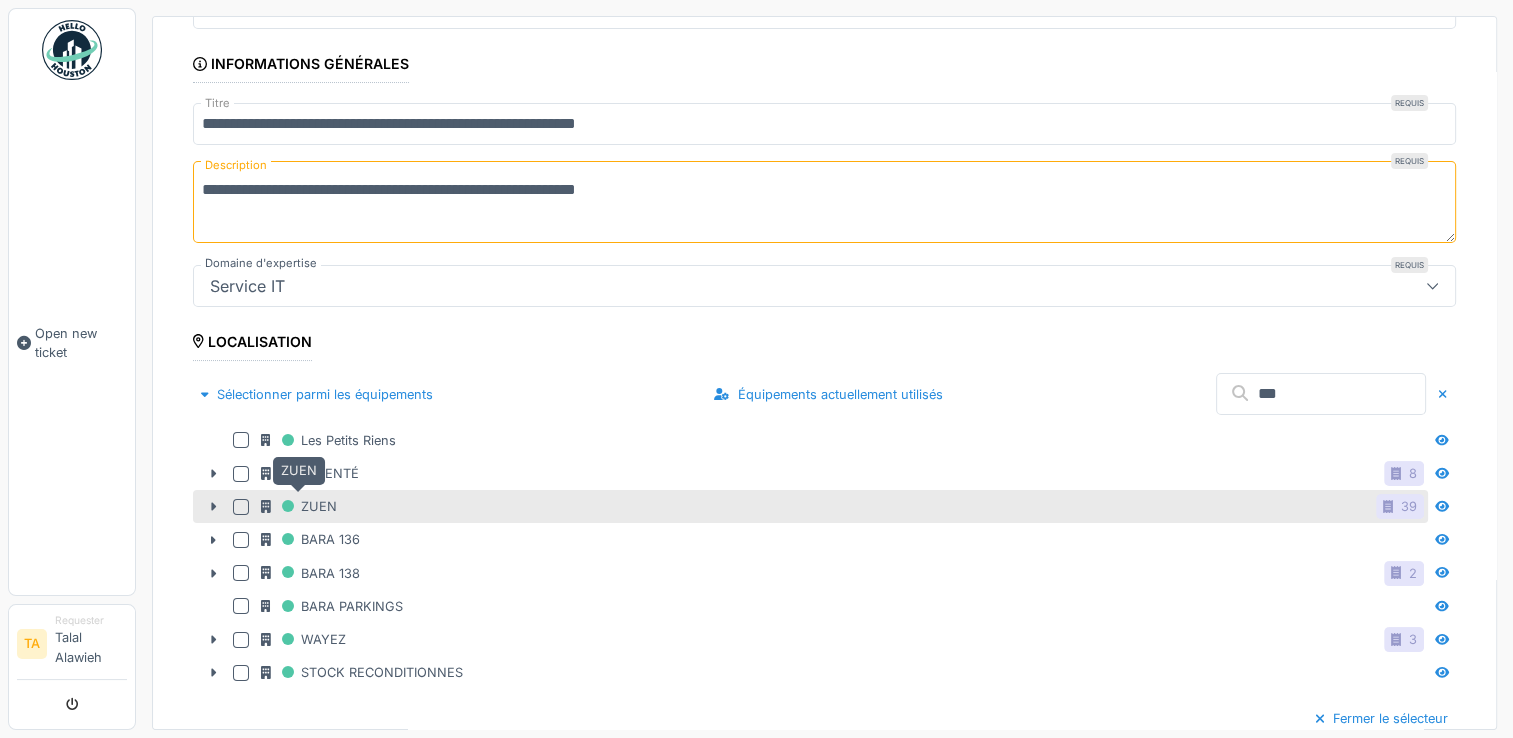 click on "ZUEN" at bounding box center (299, 506) 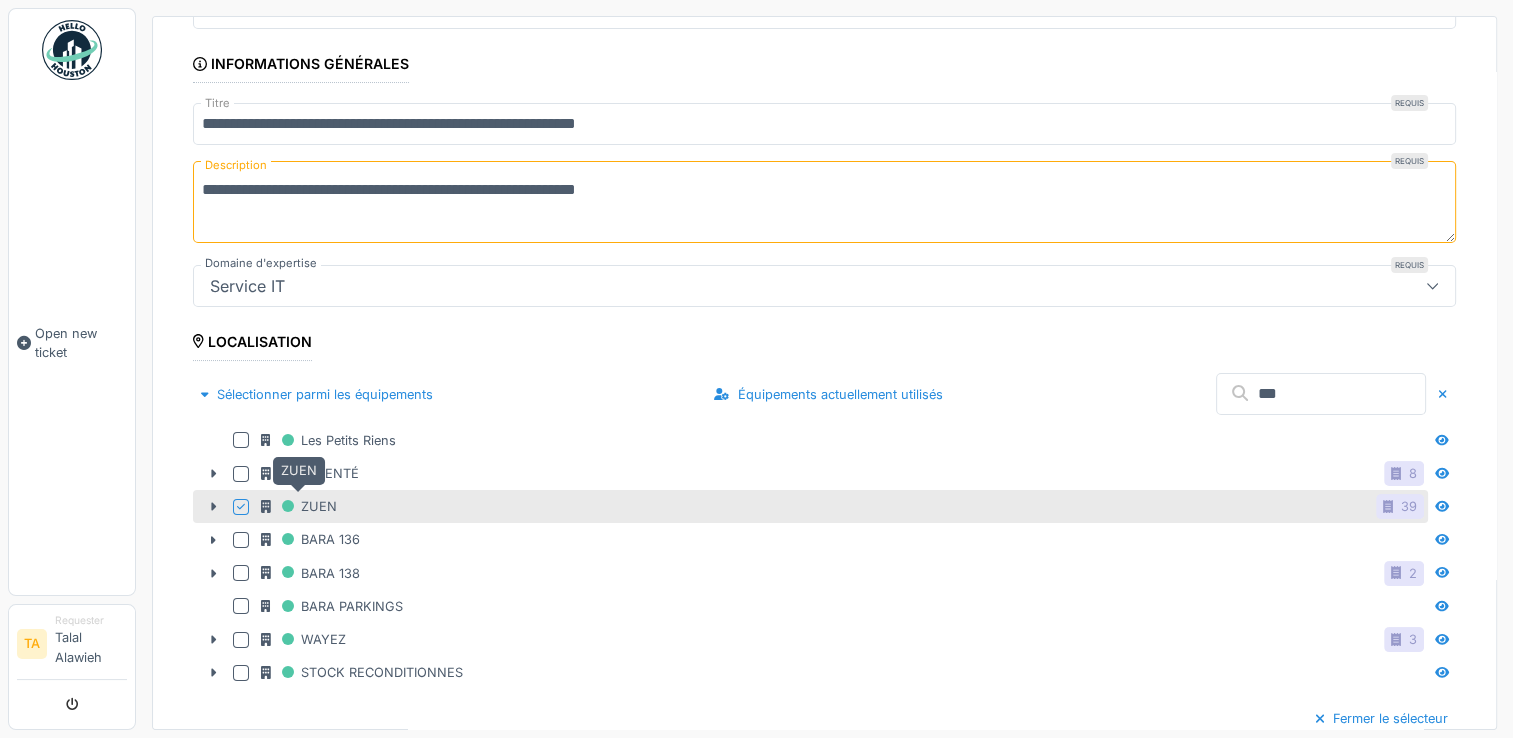 click on "ZUEN" at bounding box center (299, 506) 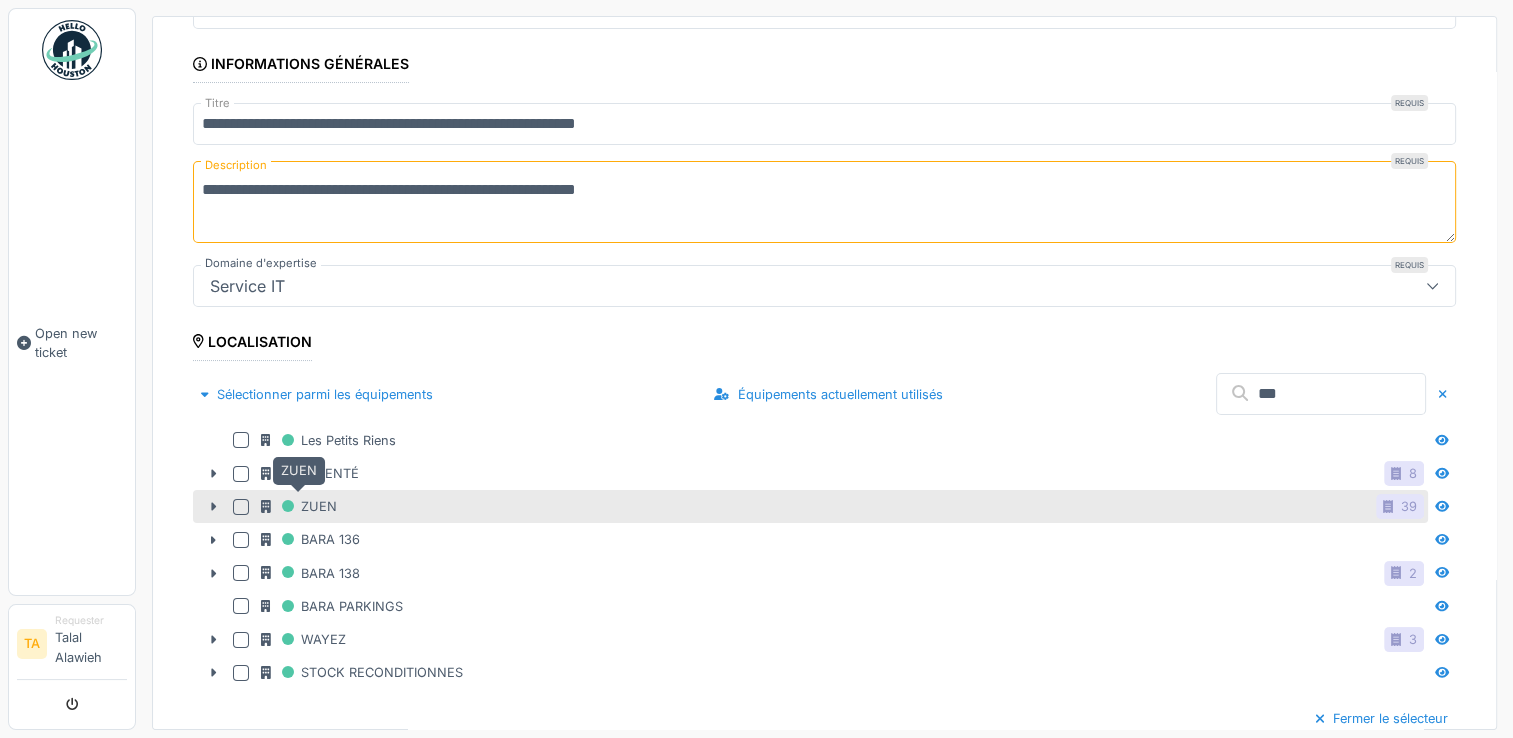 click on "ZUEN" at bounding box center (299, 506) 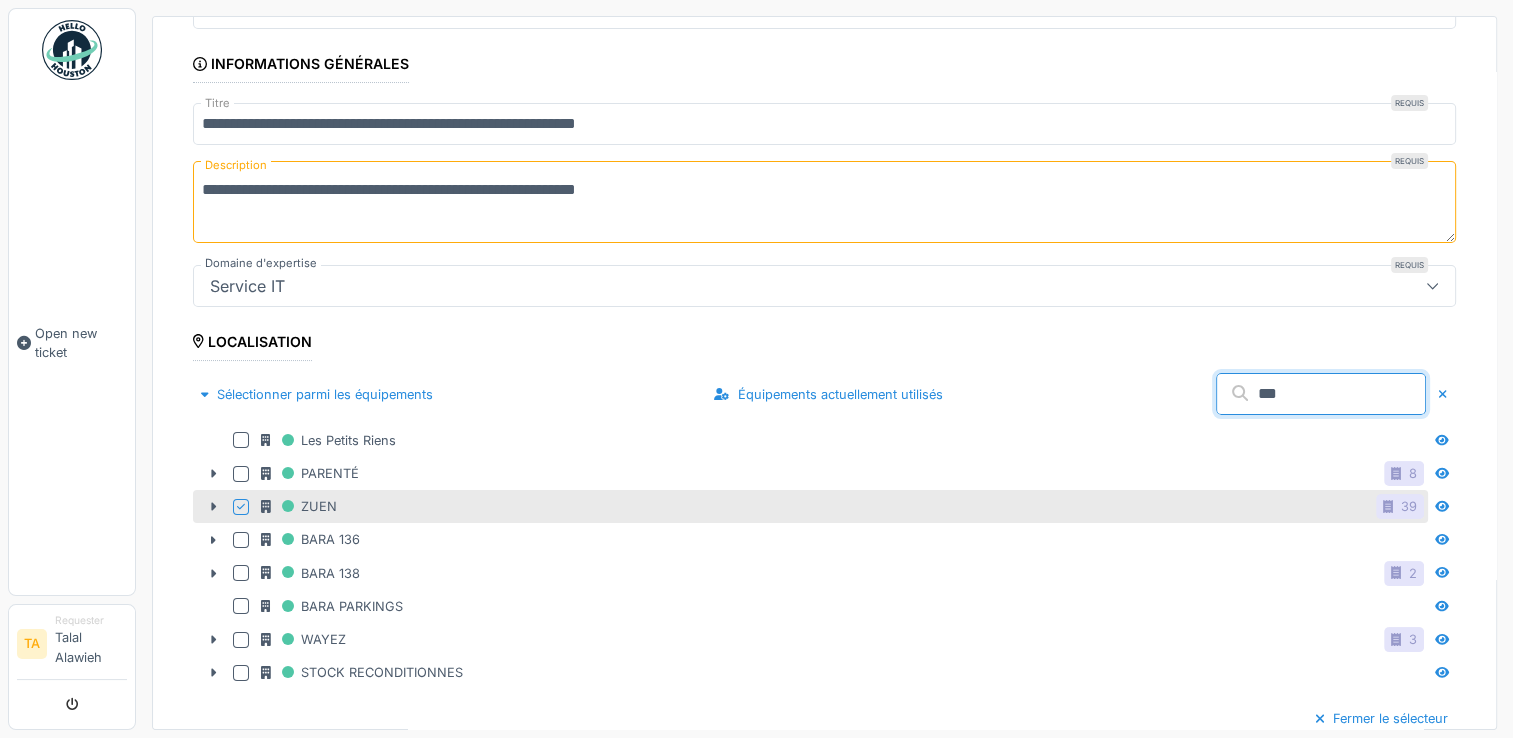 drag, startPoint x: 1247, startPoint y: 390, endPoint x: 673, endPoint y: 343, distance: 575.921 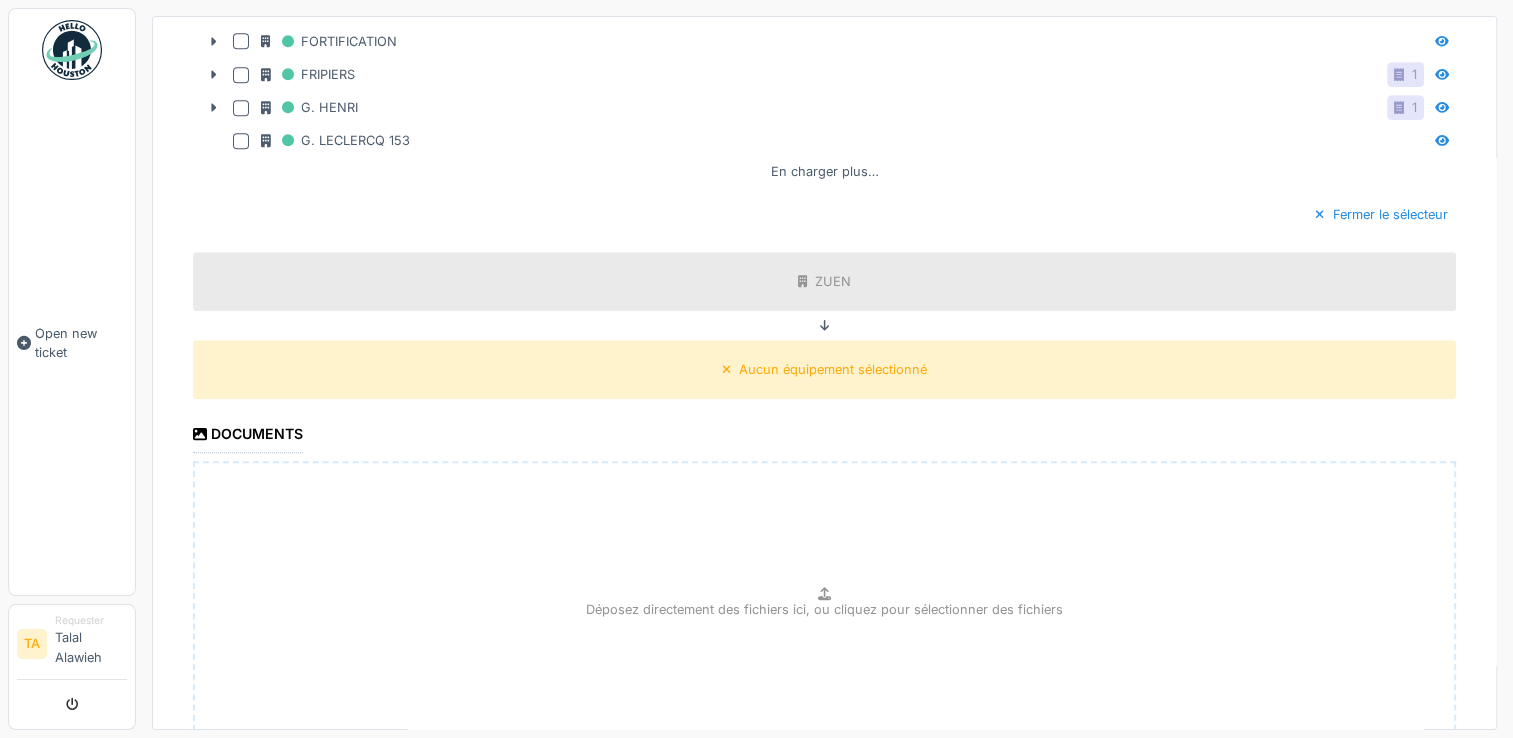 scroll, scrollTop: 1279, scrollLeft: 0, axis: vertical 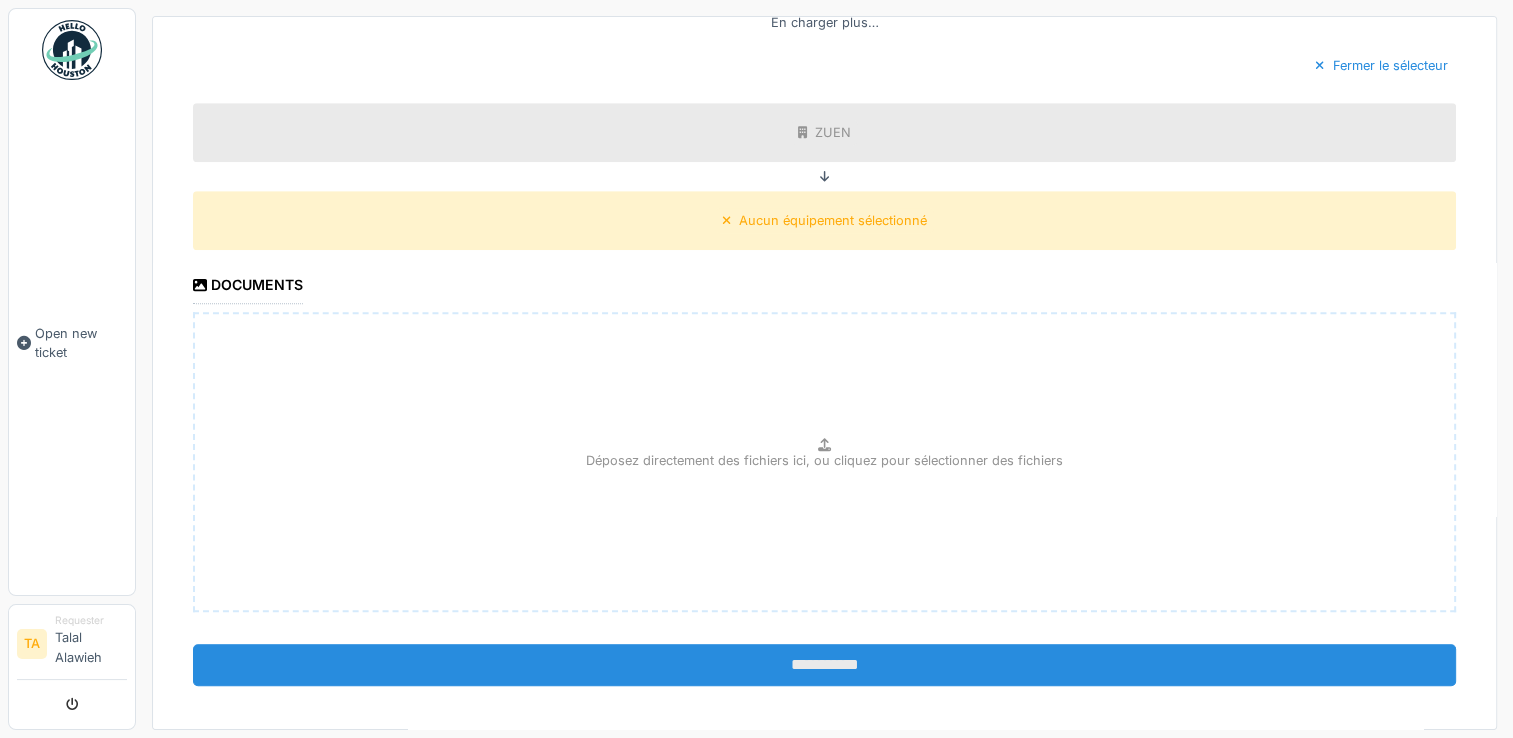 click on "**********" at bounding box center [824, 665] 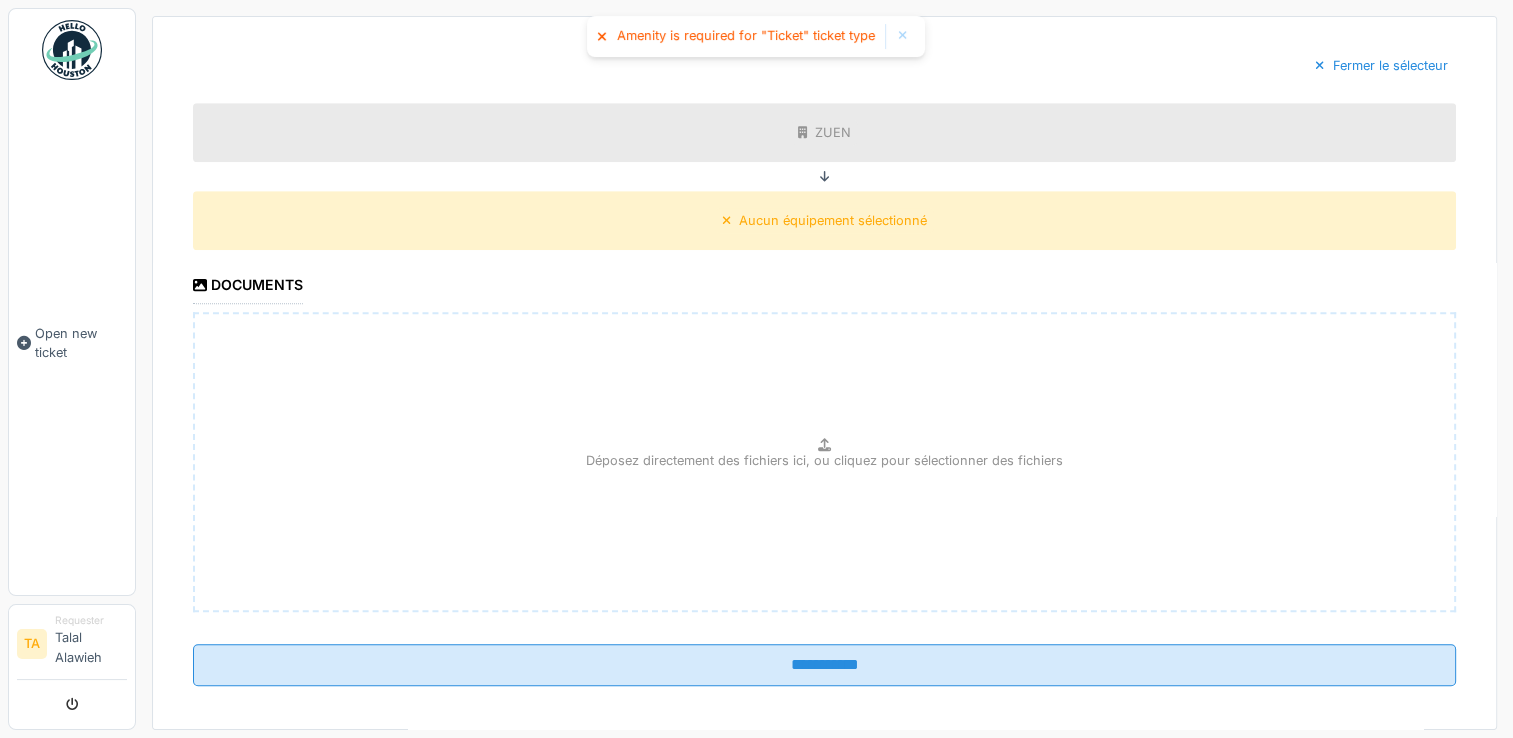 scroll, scrollTop: 0, scrollLeft: 0, axis: both 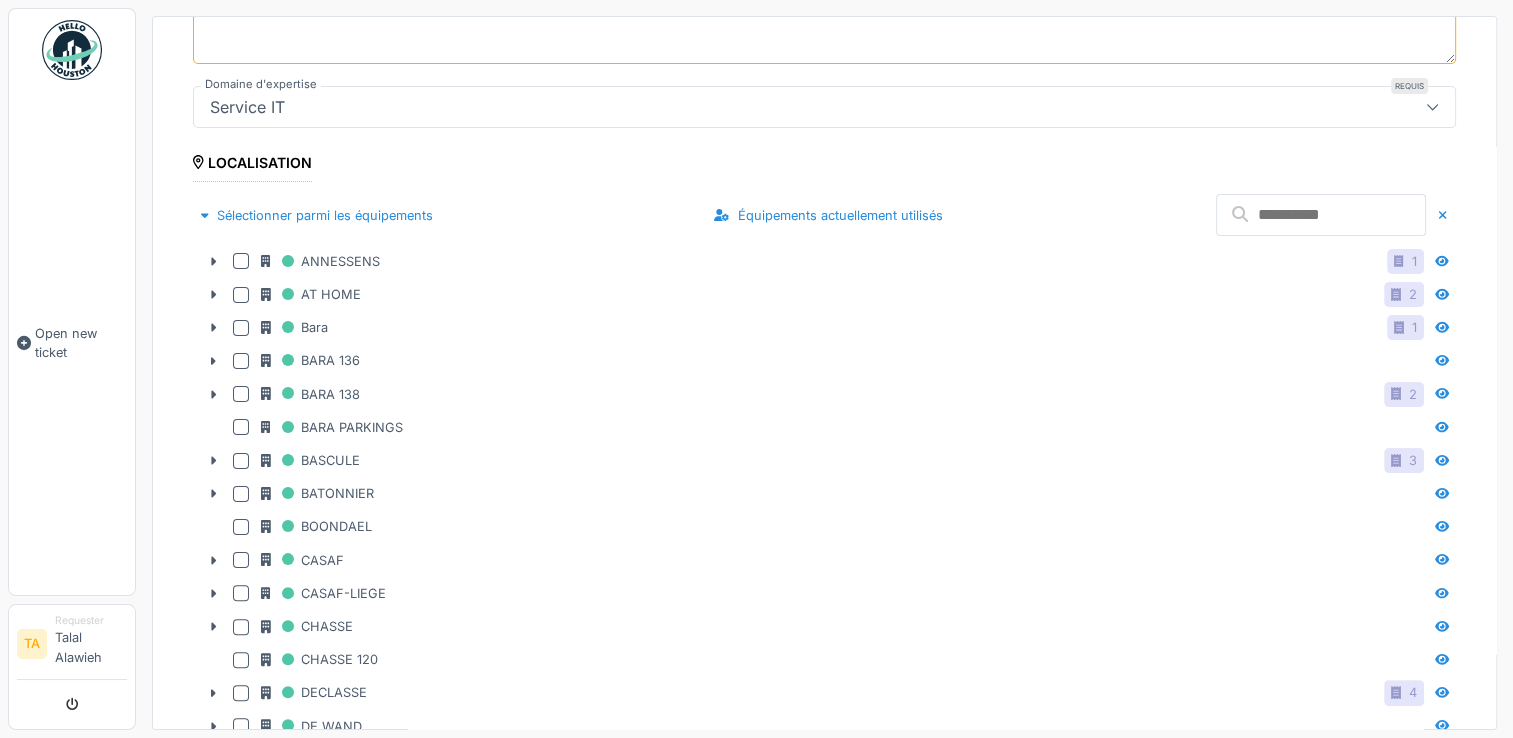 click at bounding box center (1321, 215) 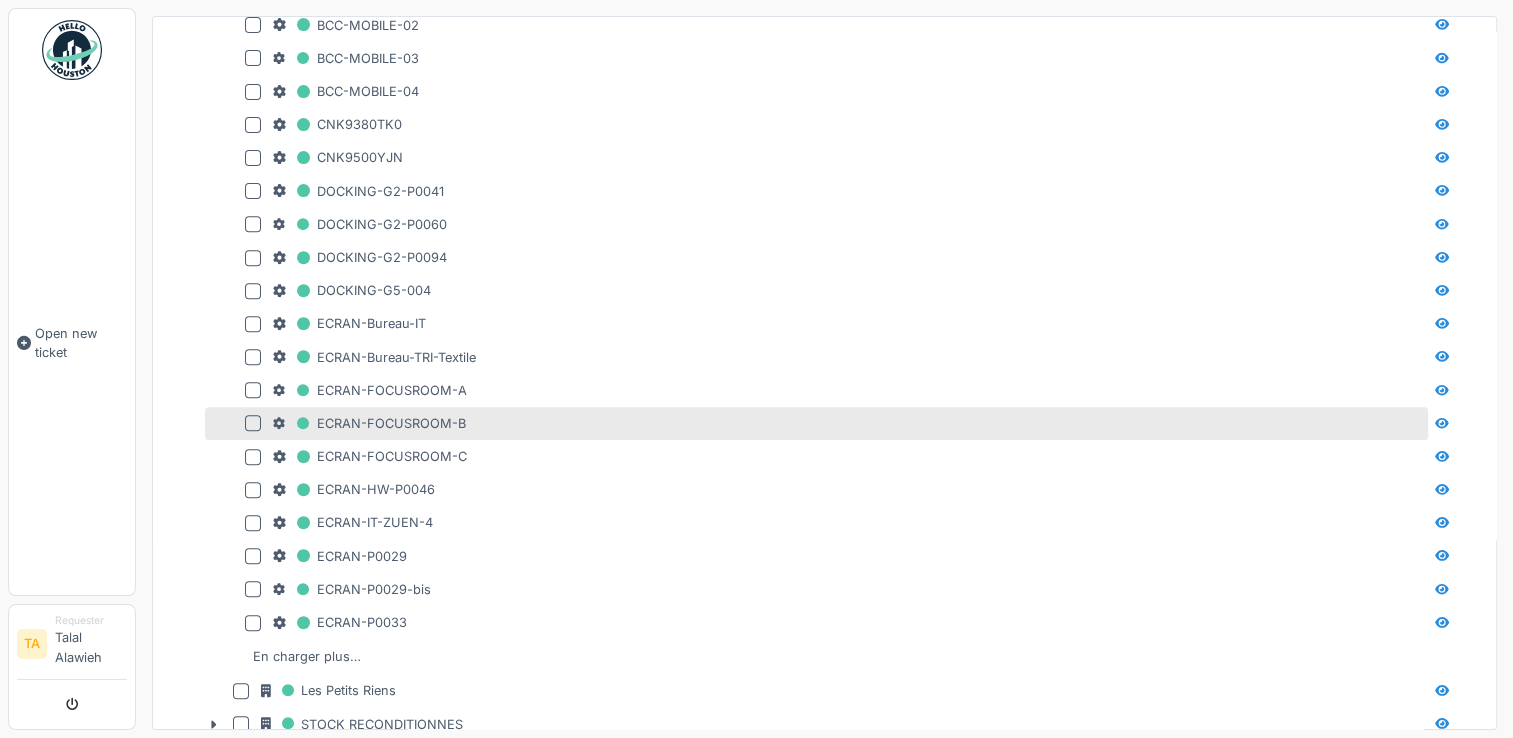 scroll, scrollTop: 879, scrollLeft: 0, axis: vertical 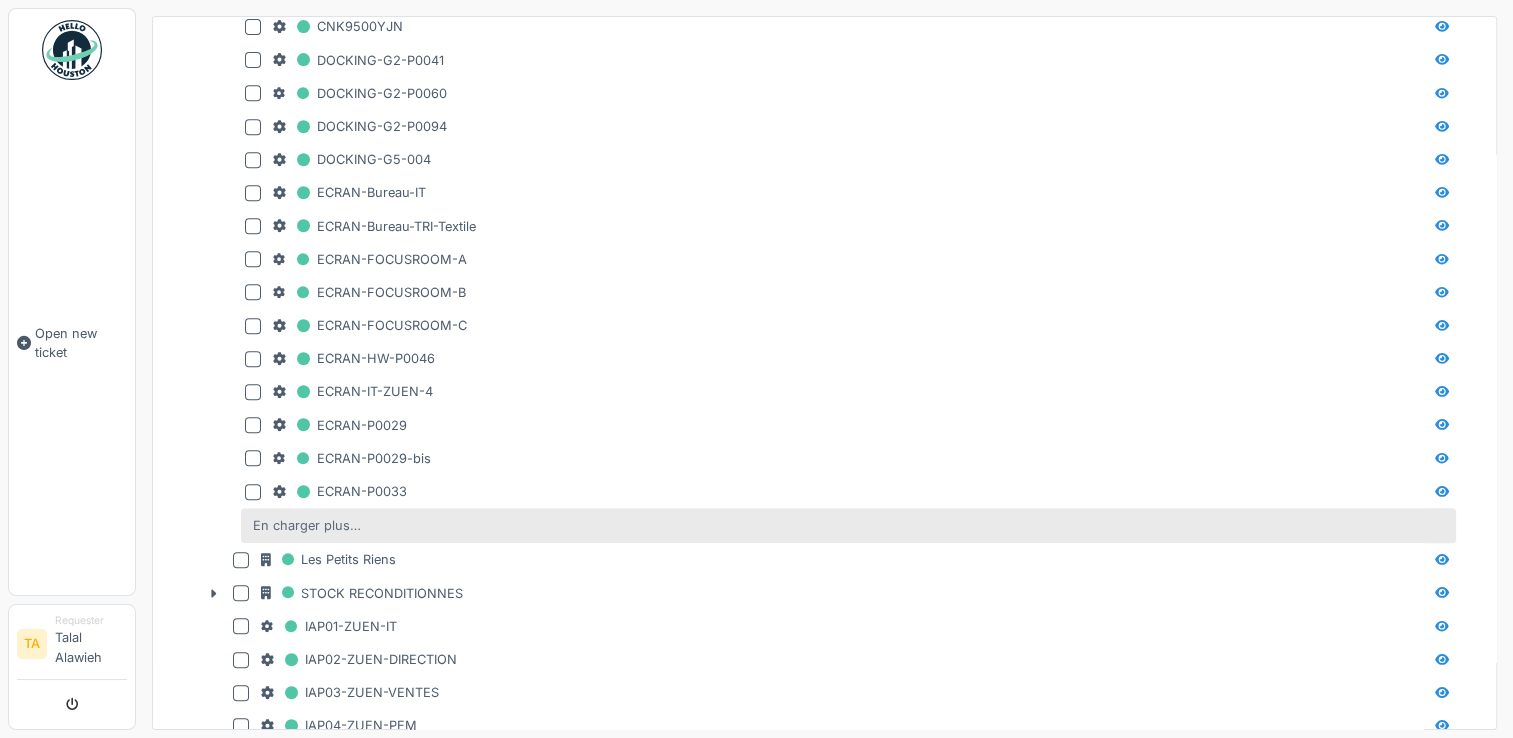 type on "****" 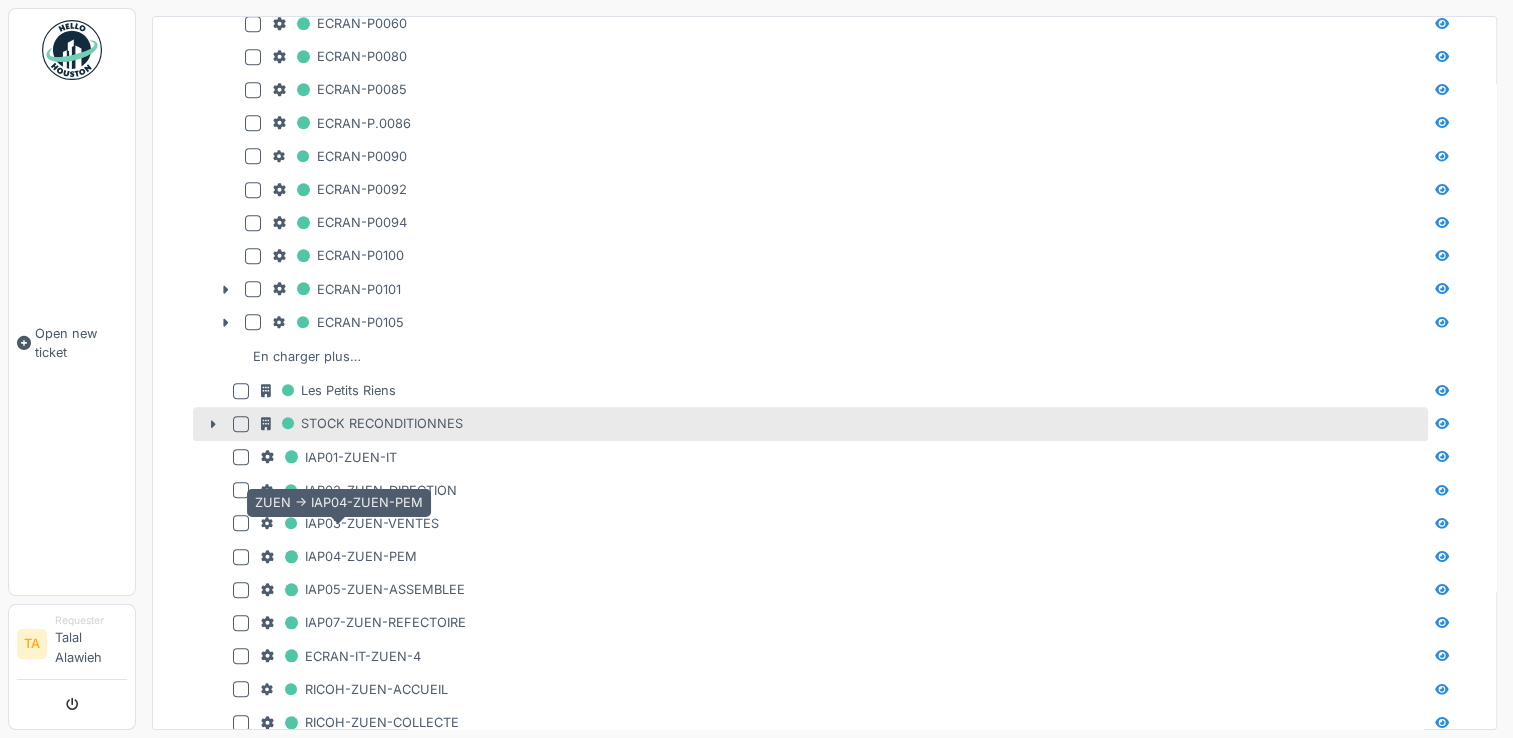 scroll, scrollTop: 1579, scrollLeft: 0, axis: vertical 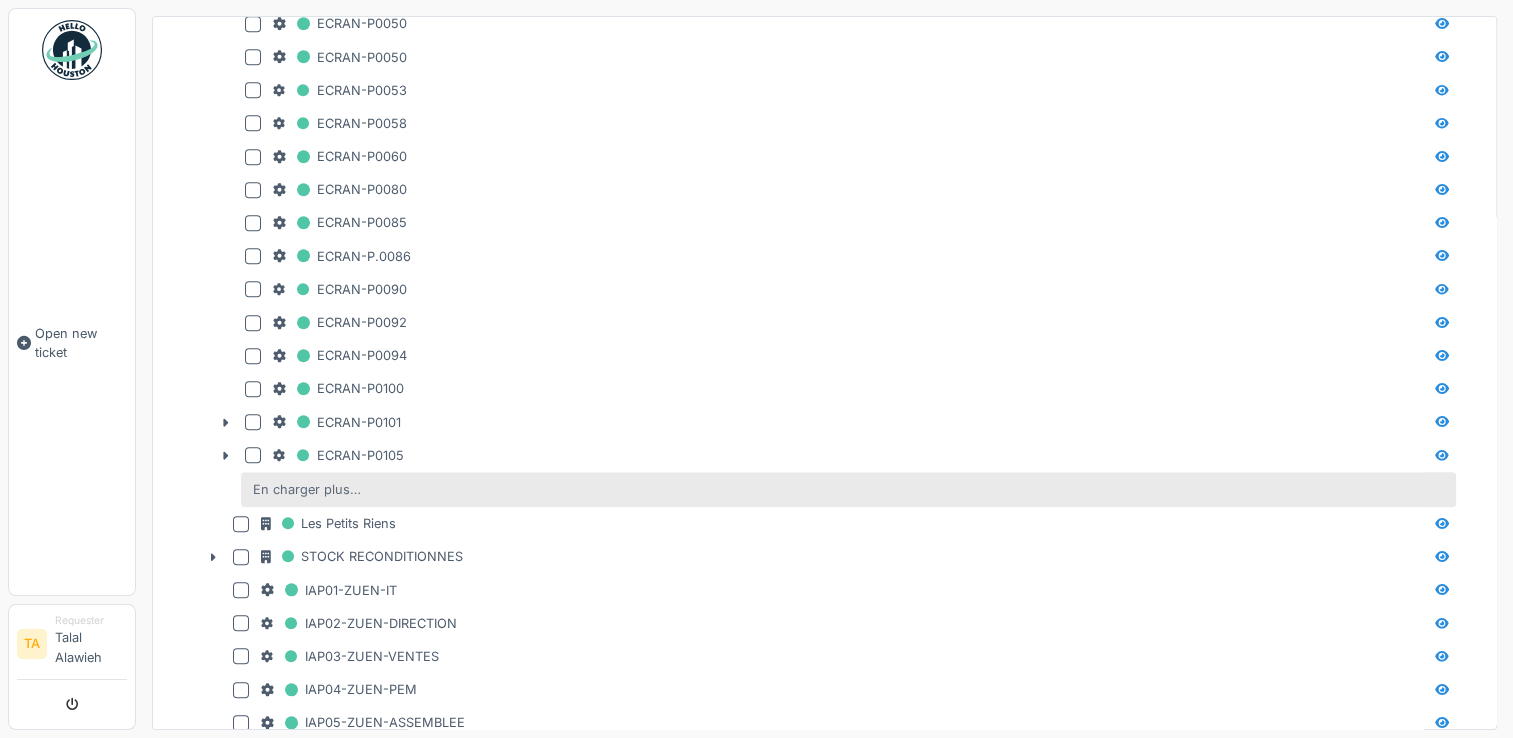 click on "En charger plus…" at bounding box center [307, 489] 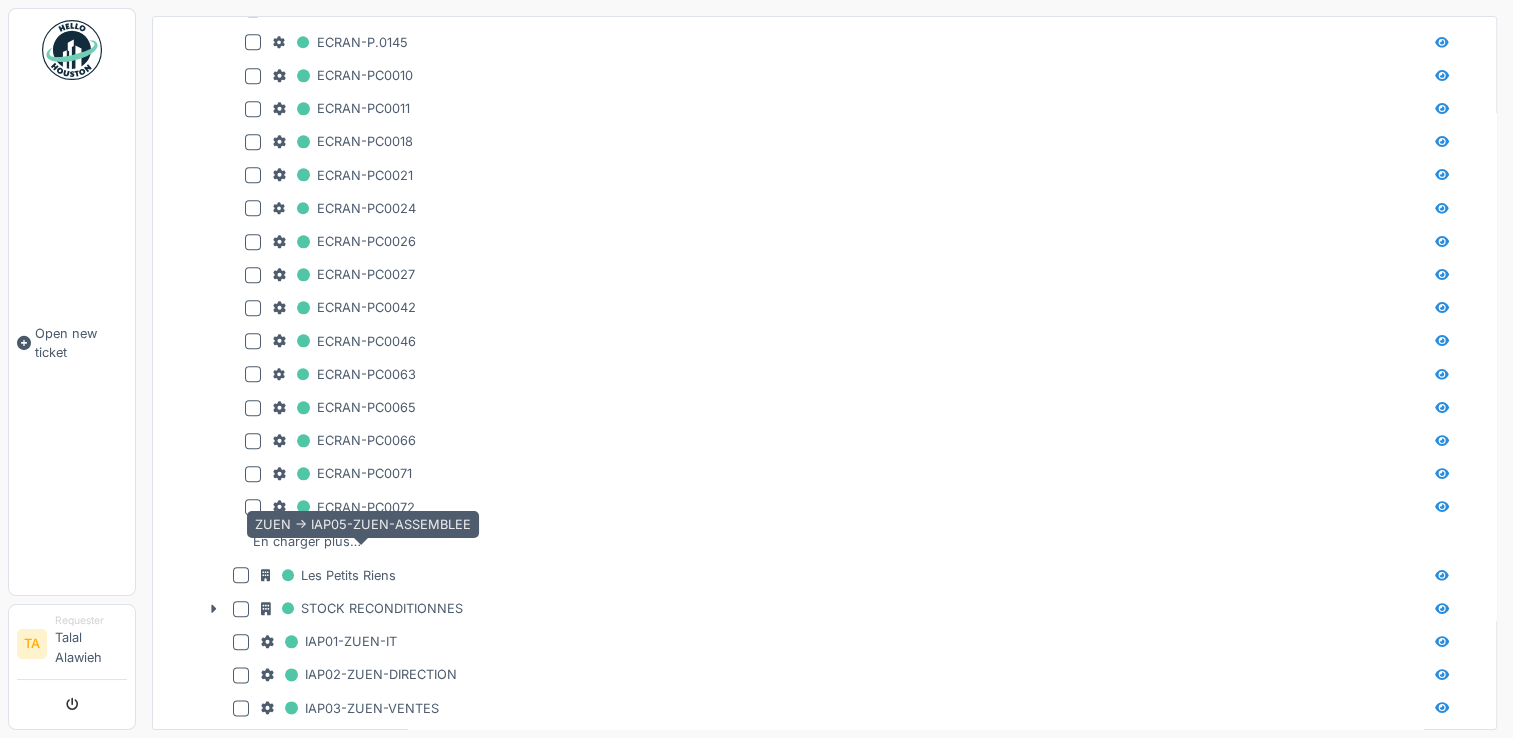 scroll, scrollTop: 2379, scrollLeft: 0, axis: vertical 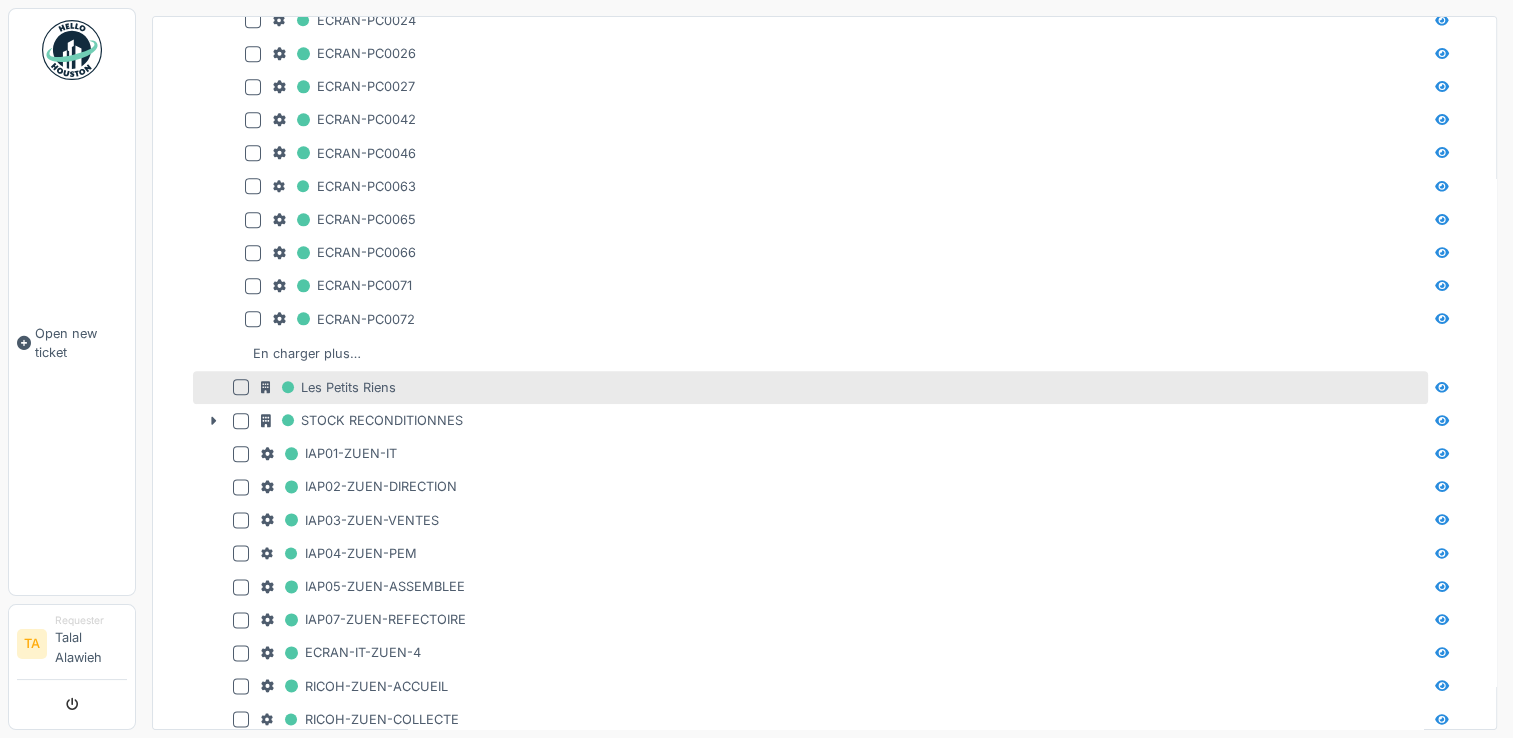 click on "Les Petits Riens" at bounding box center (810, 387) 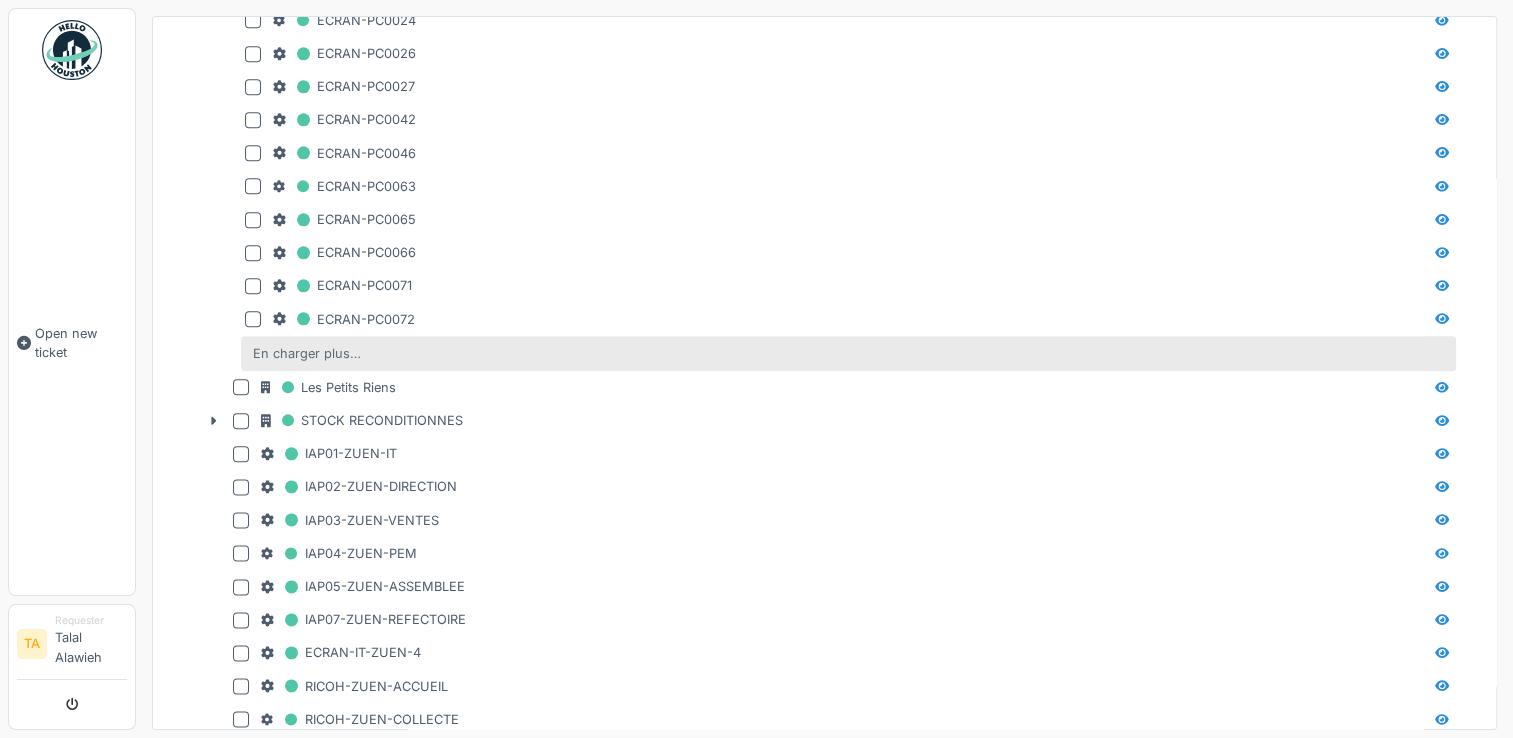 click on "En charger plus…" at bounding box center [307, 353] 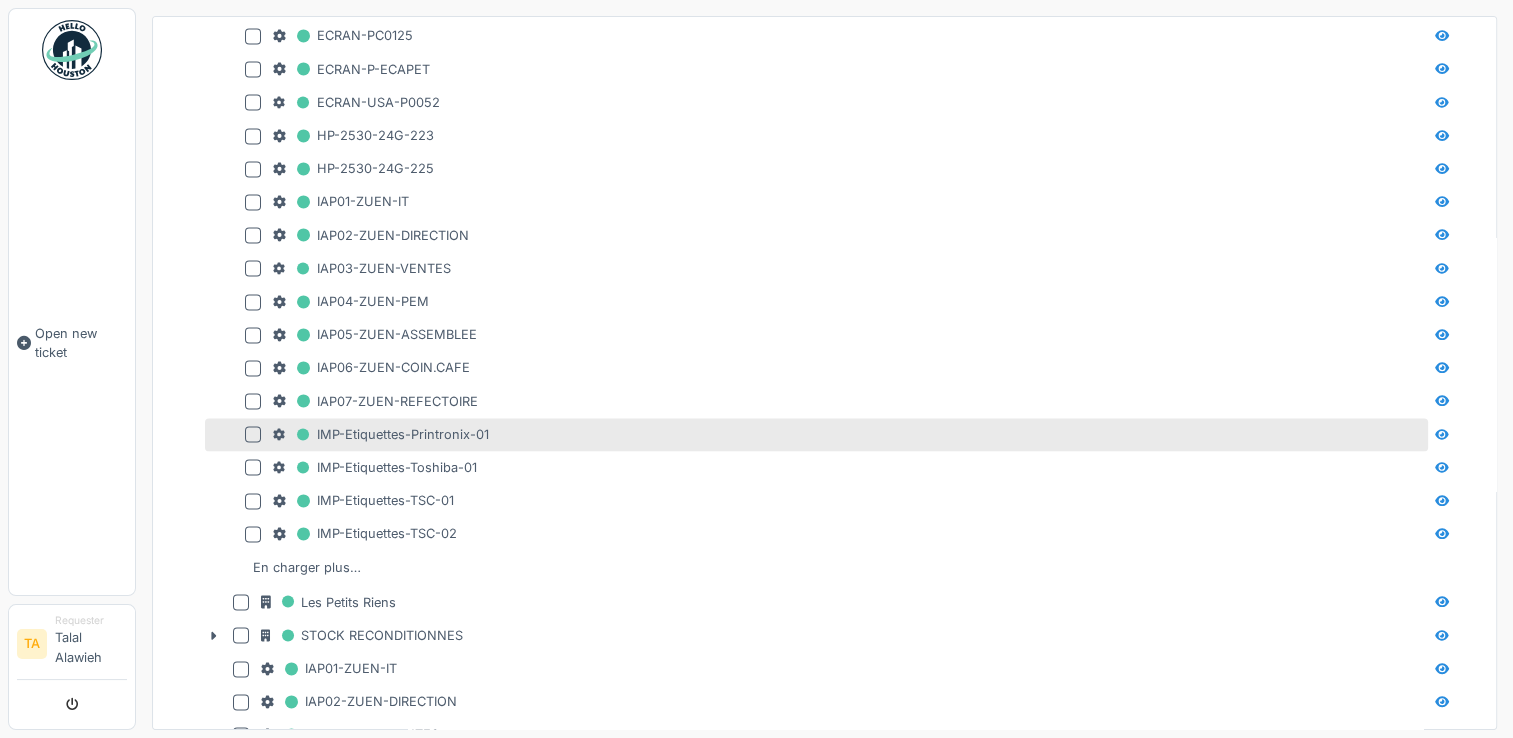 scroll, scrollTop: 2879, scrollLeft: 0, axis: vertical 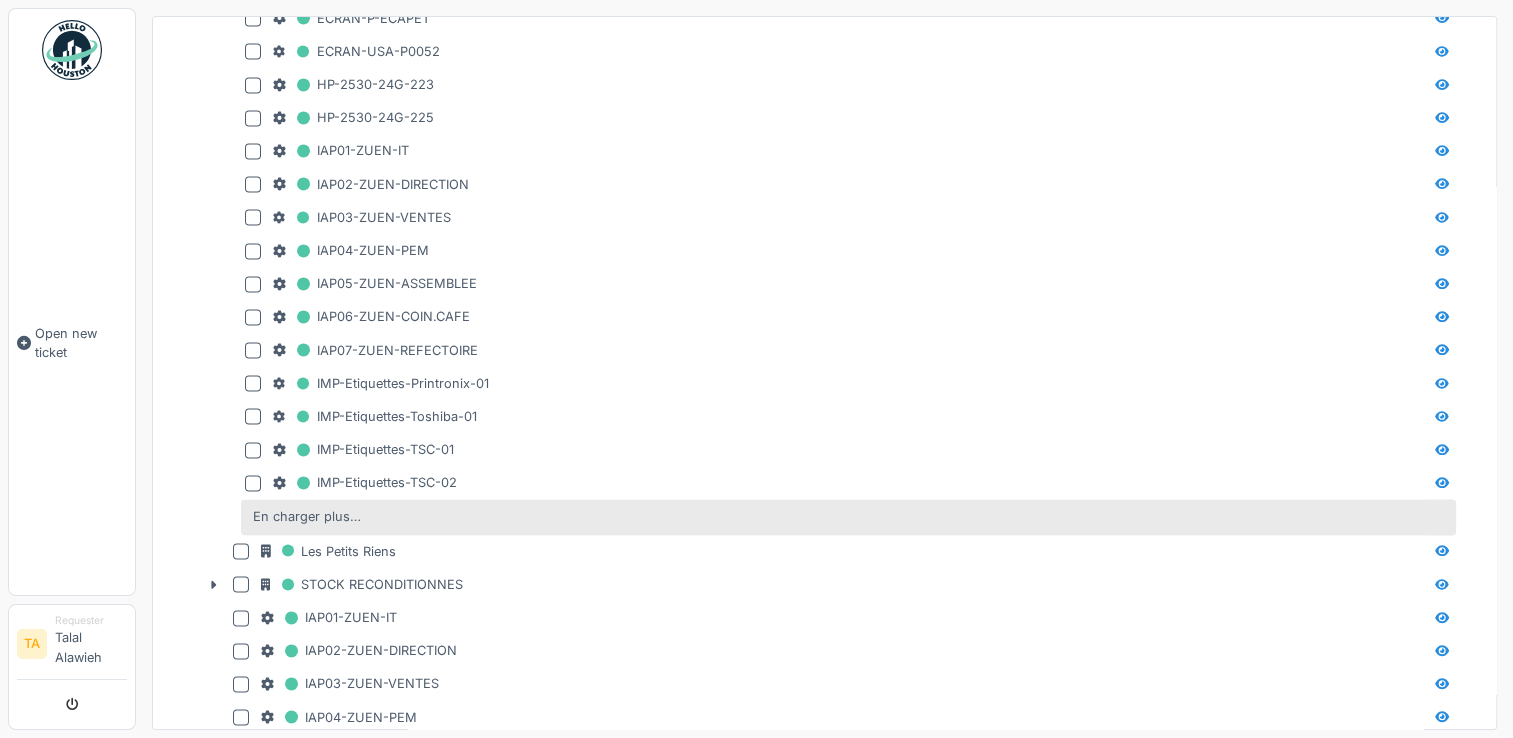 click on "En charger plus…" at bounding box center [848, 516] 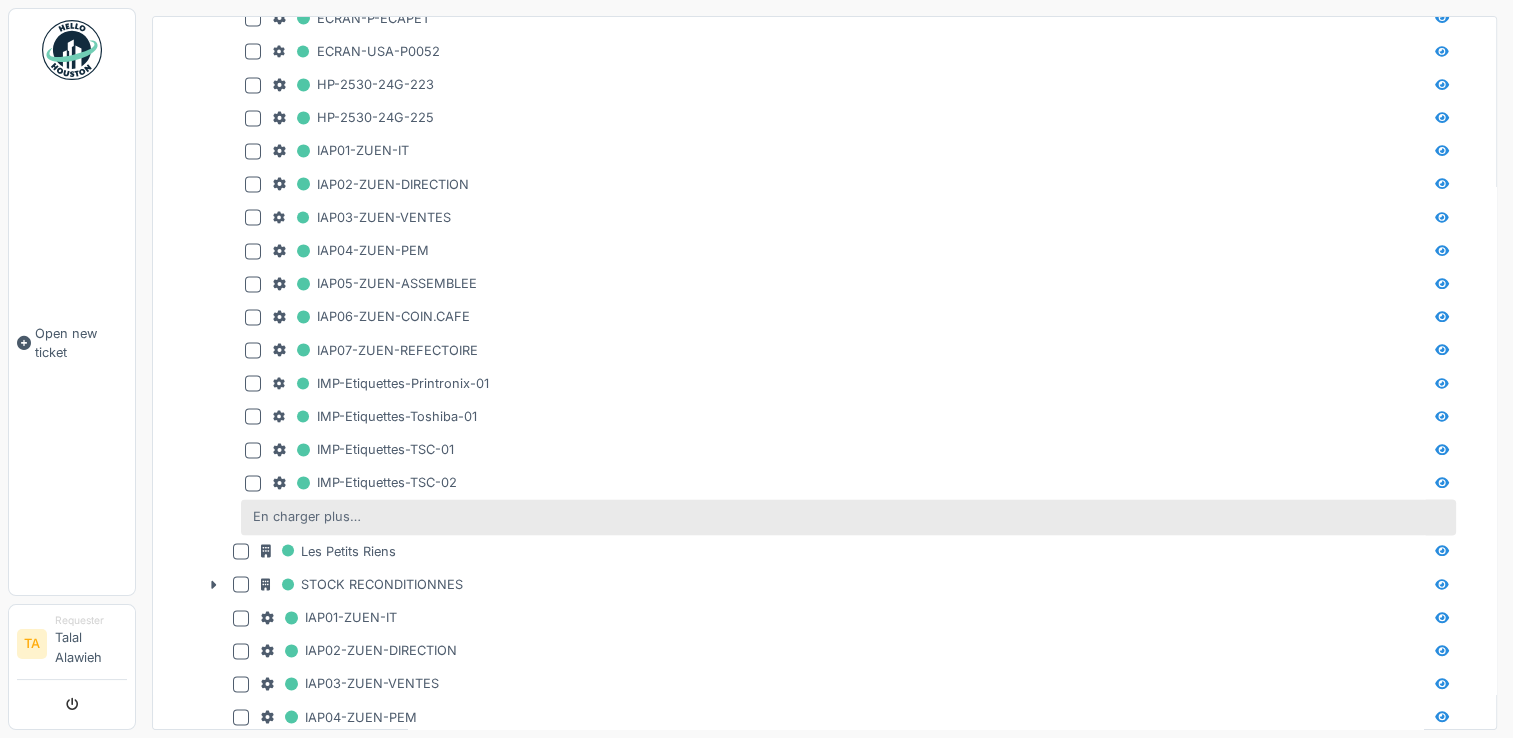 click on "En charger plus…" at bounding box center [307, 516] 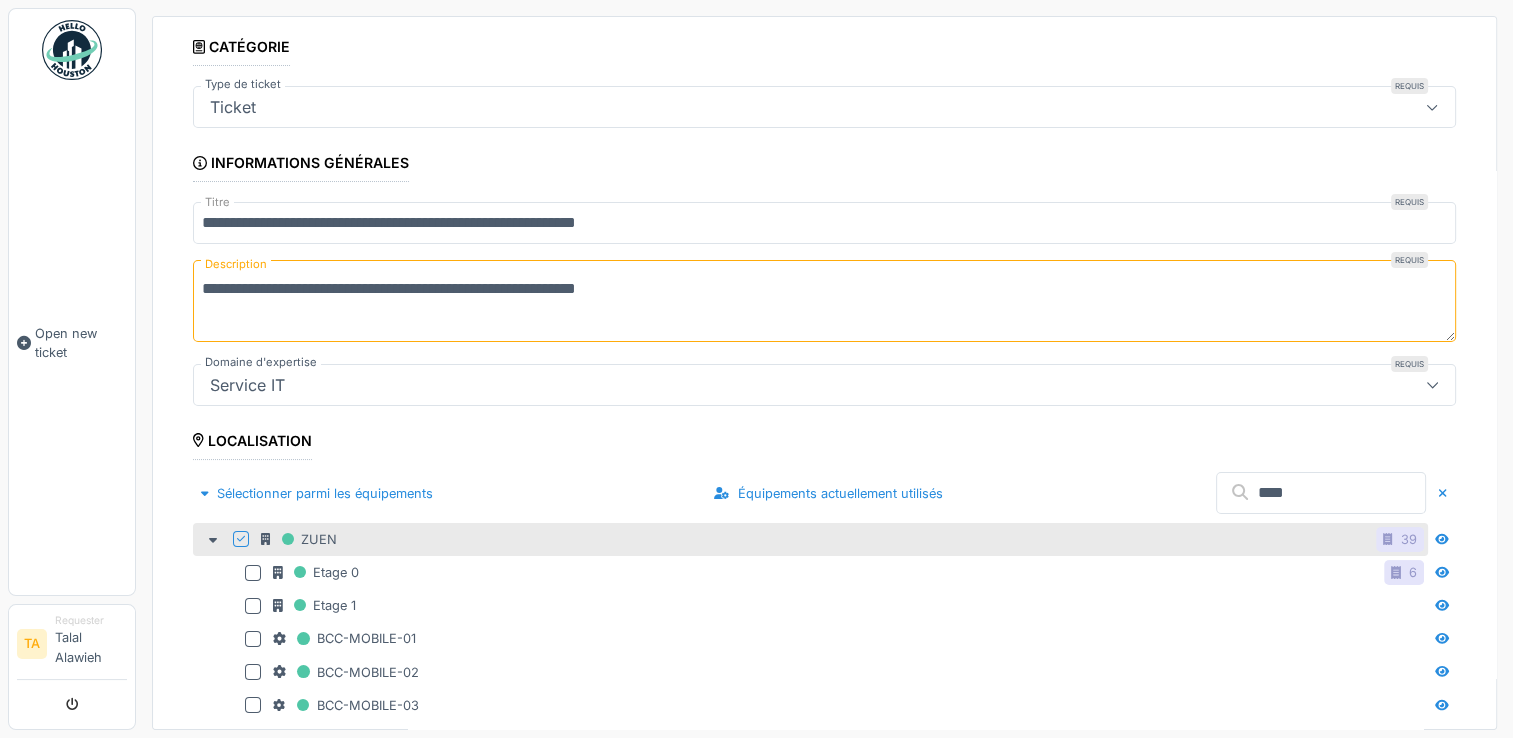 scroll, scrollTop: 0, scrollLeft: 0, axis: both 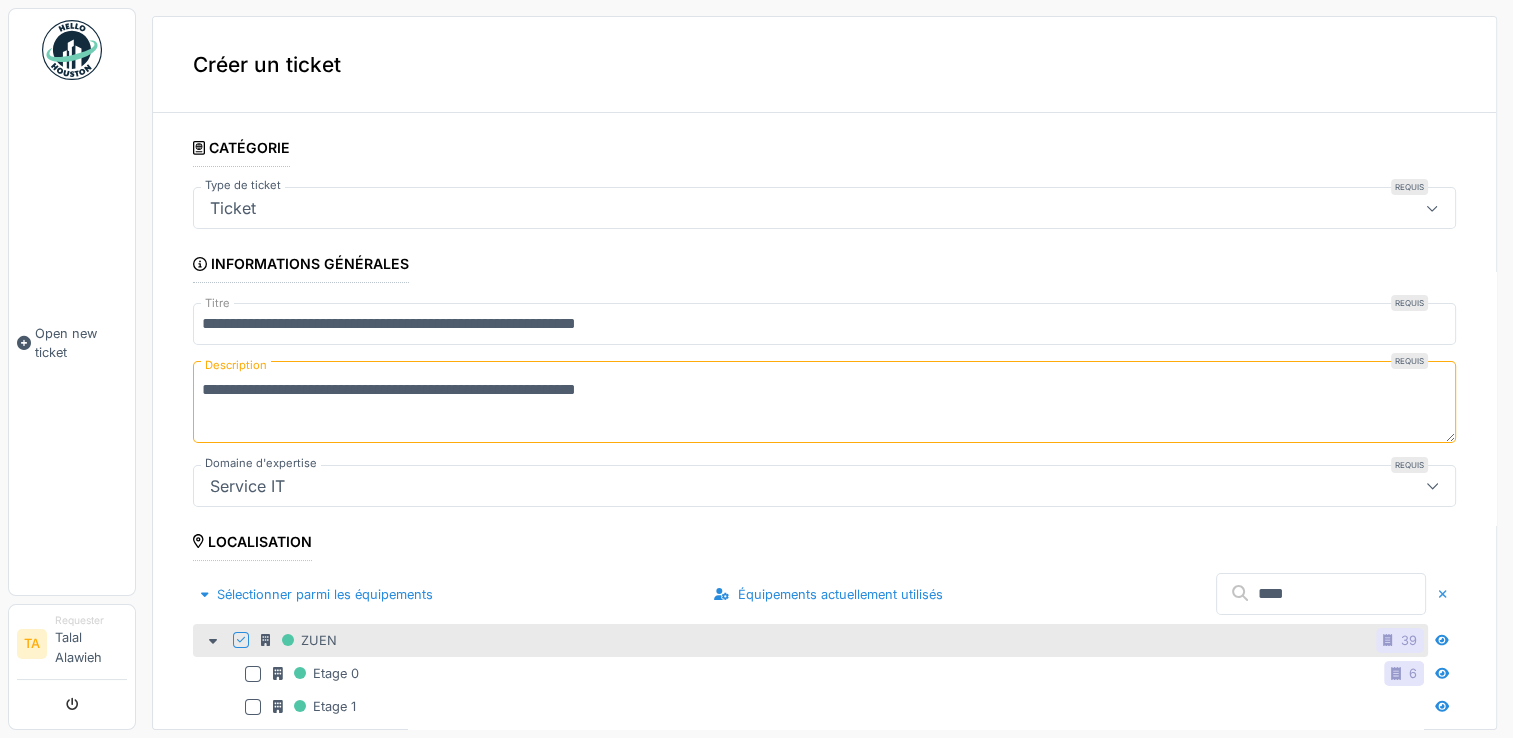 drag, startPoint x: 1400, startPoint y: 587, endPoint x: 1348, endPoint y: 590, distance: 52.086468 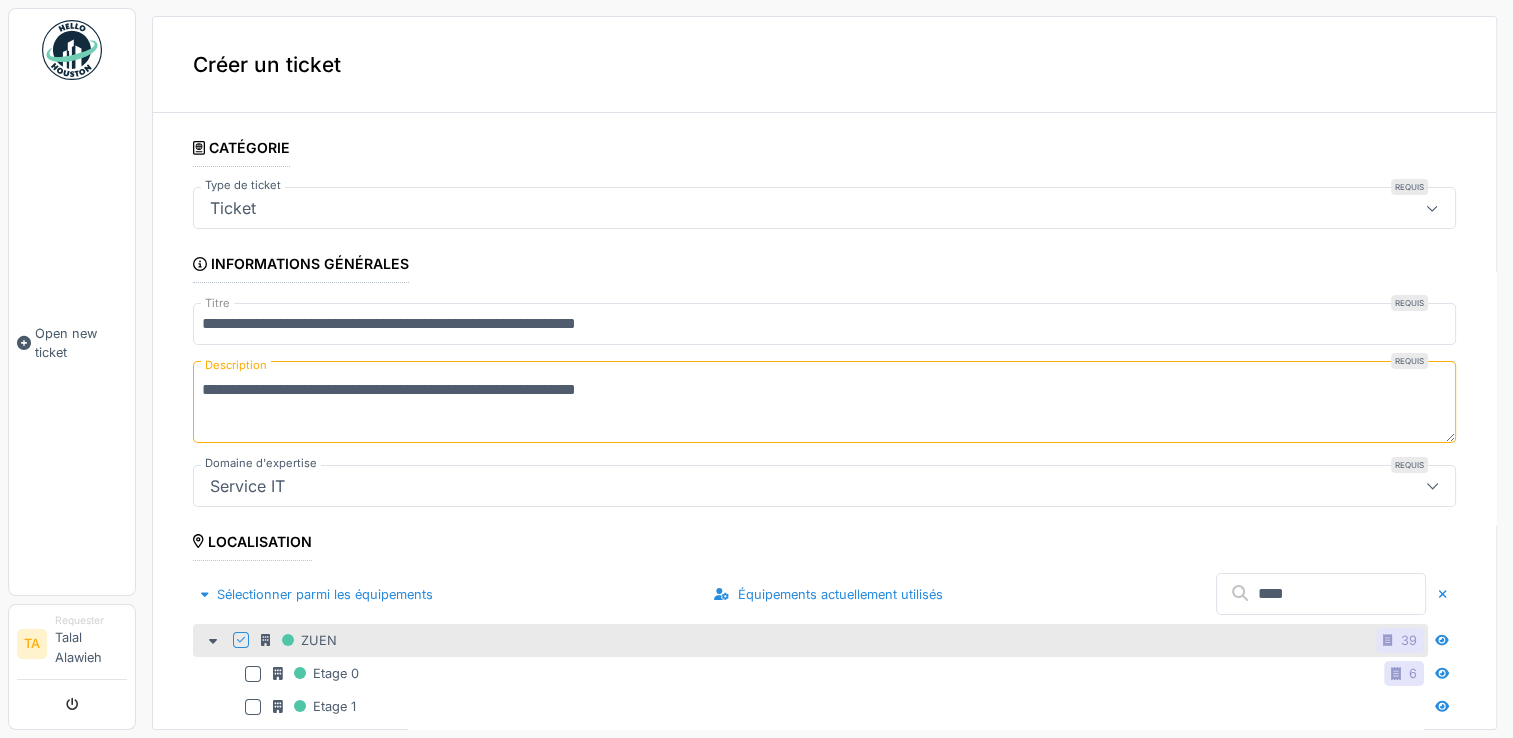 click at bounding box center (1443, 594) 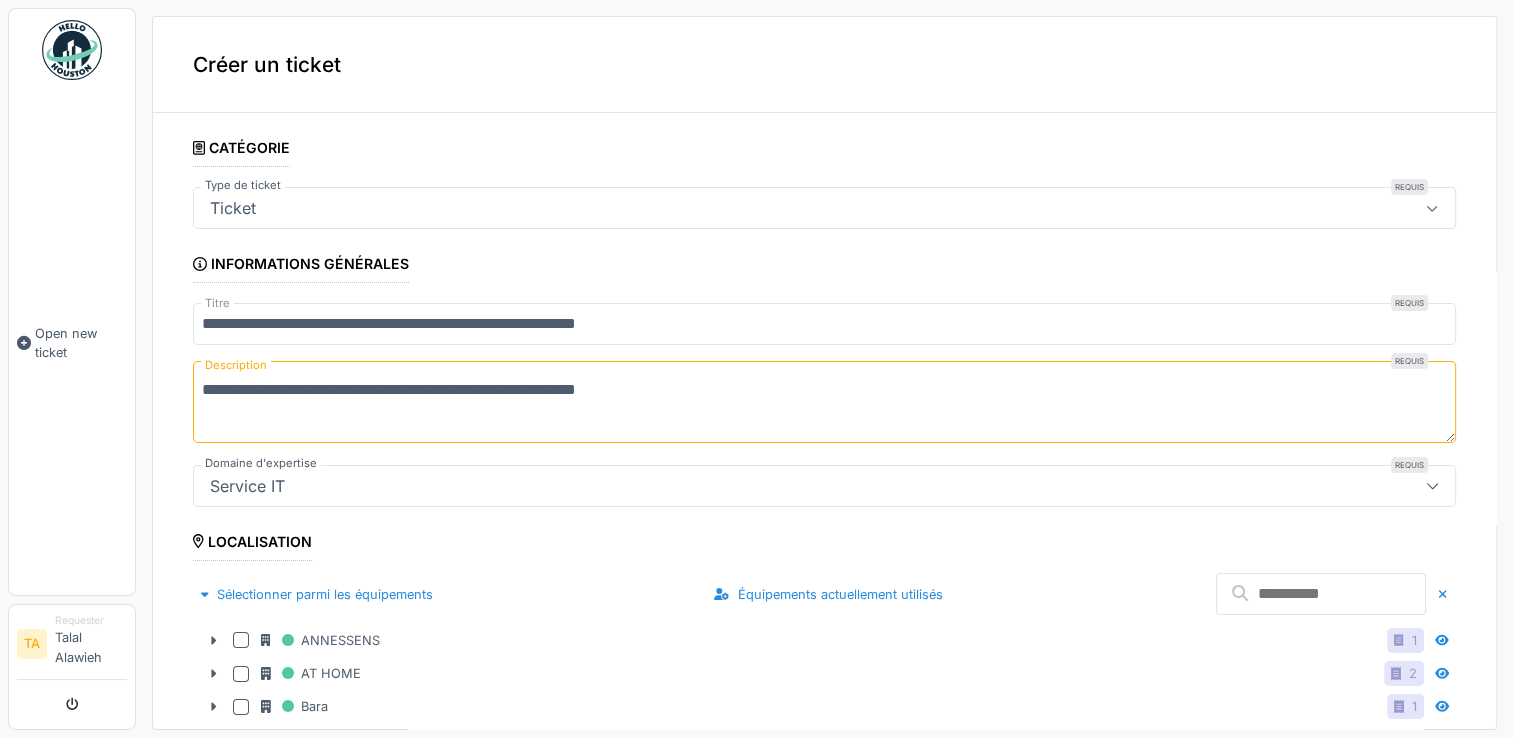 click at bounding box center [1321, 594] 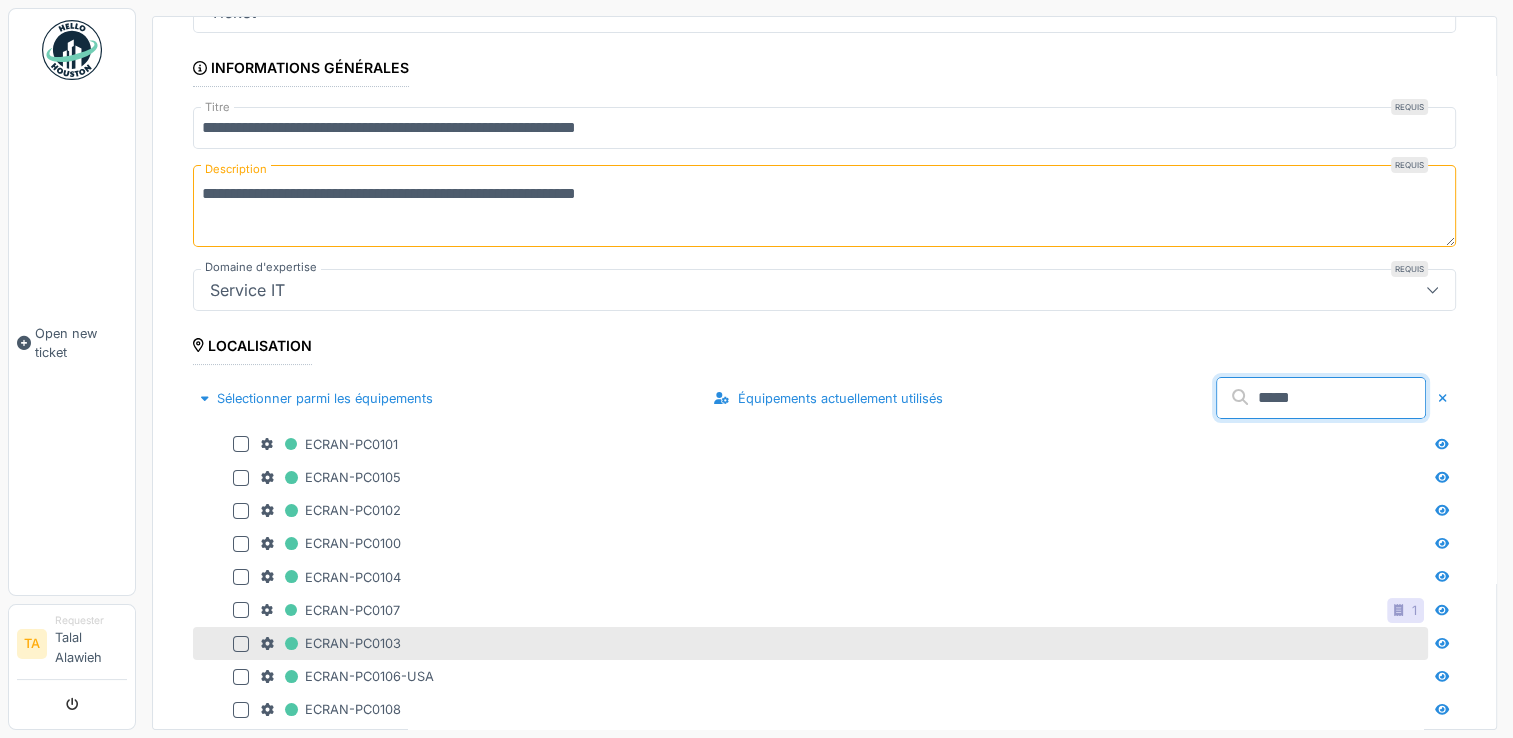 scroll, scrollTop: 200, scrollLeft: 0, axis: vertical 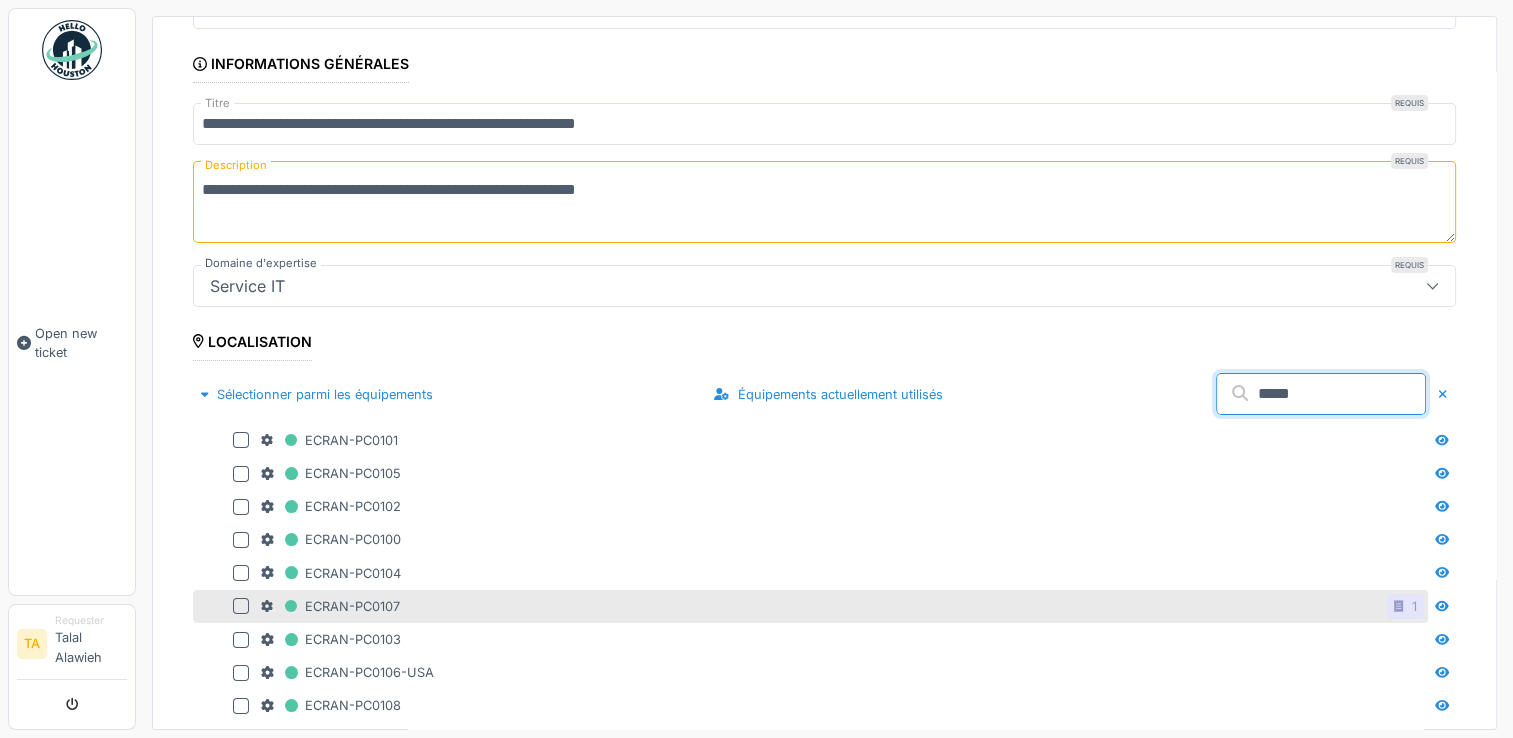 click on "ECRAN-PC0107 1" at bounding box center [842, 606] 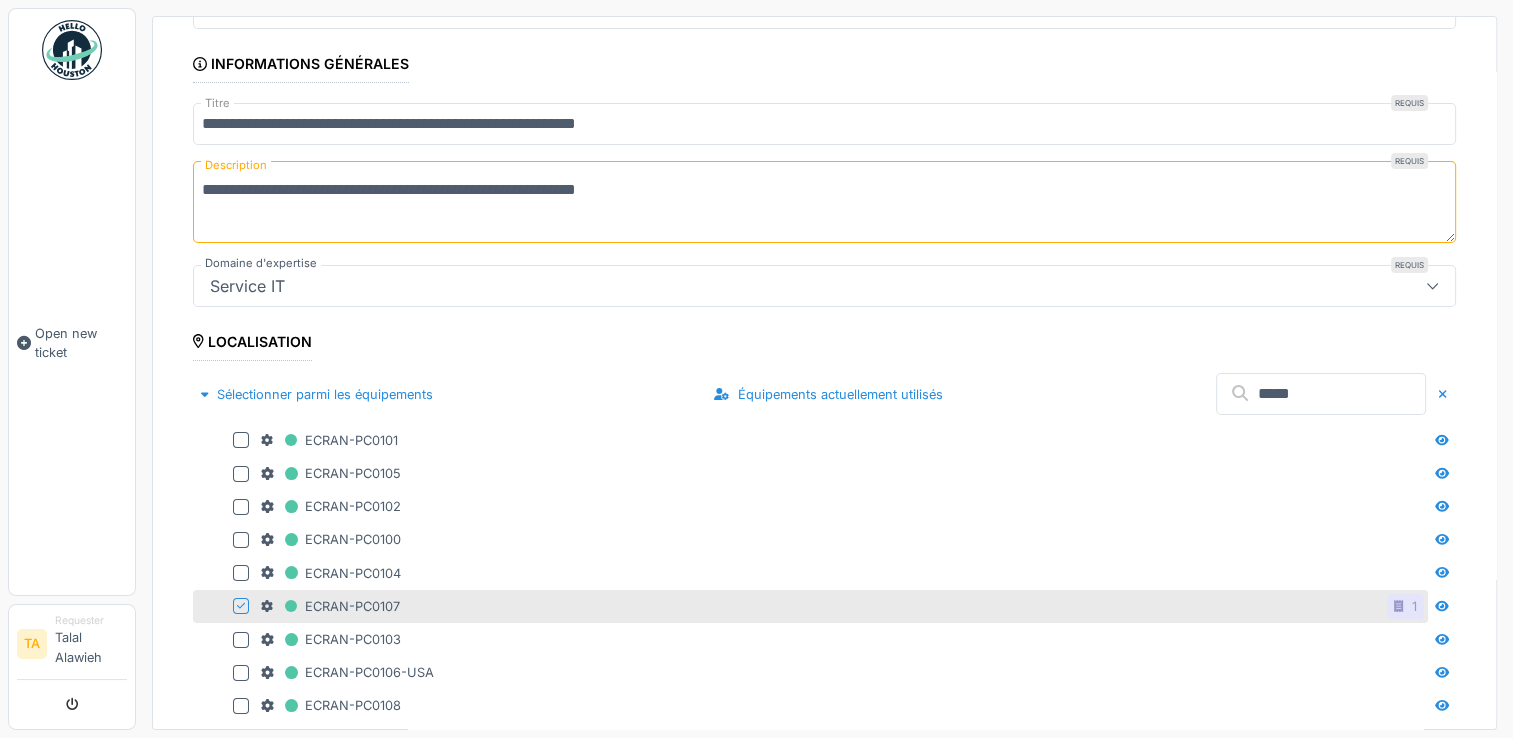 click on "ECRAN-PC0107 1" at bounding box center [842, 606] 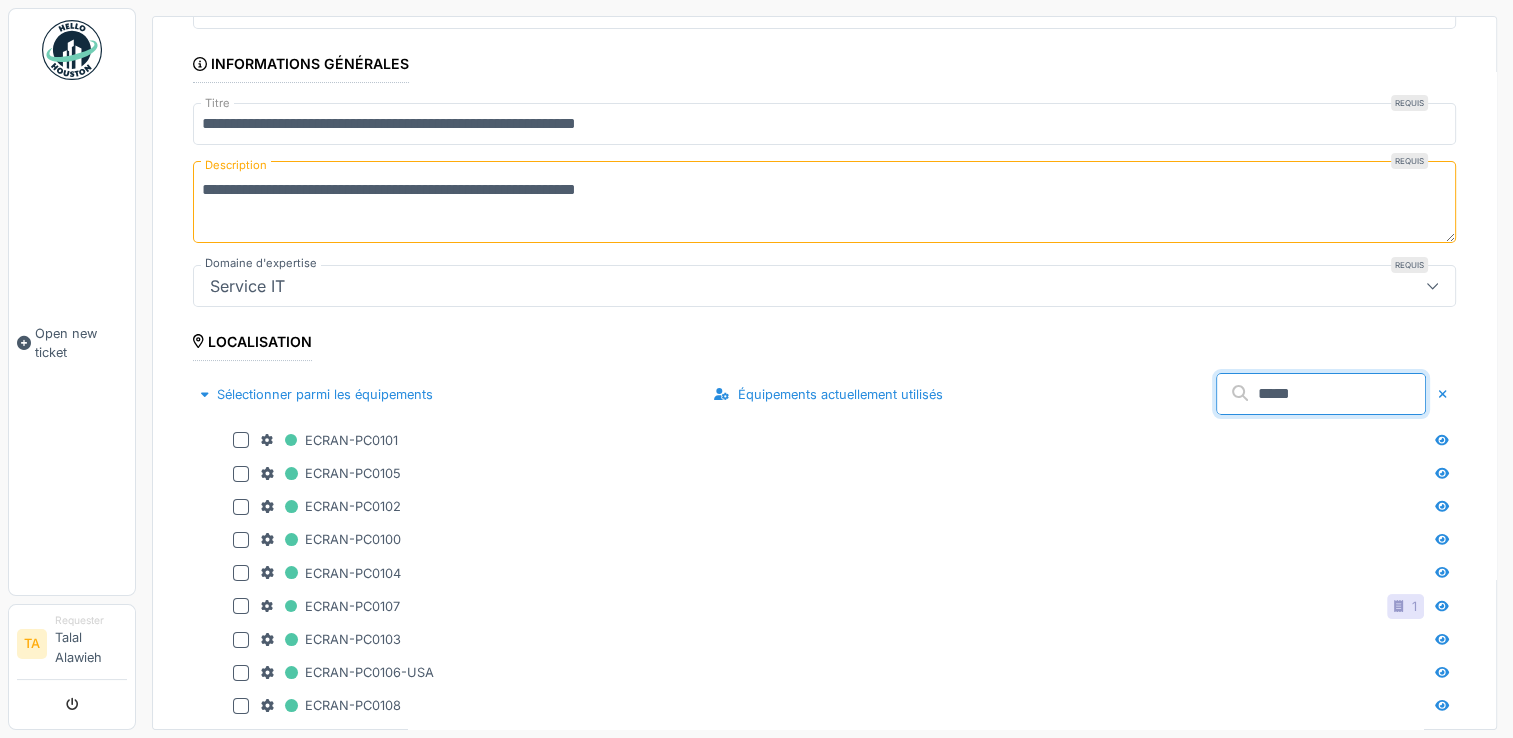 click on "*****" at bounding box center [1321, 394] 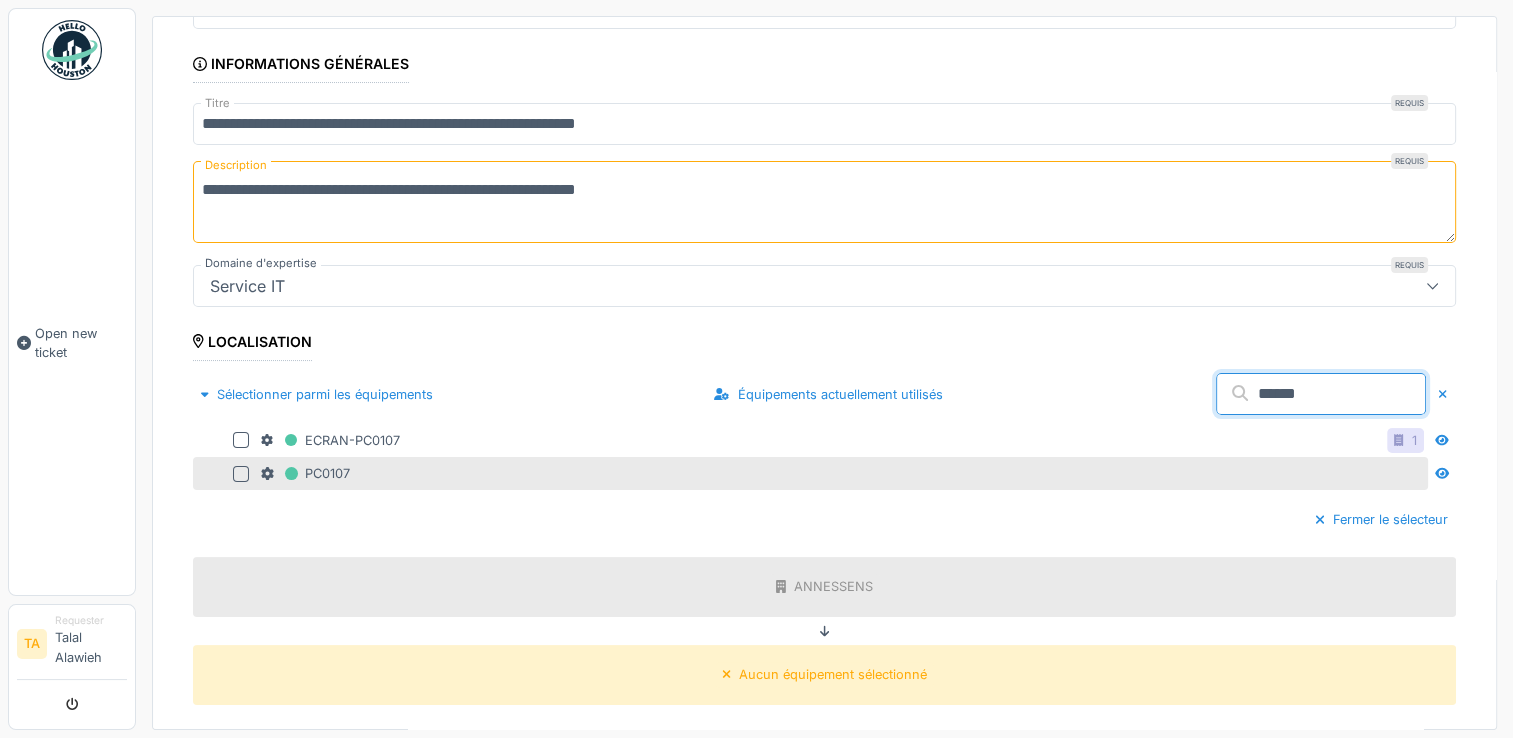 type on "******" 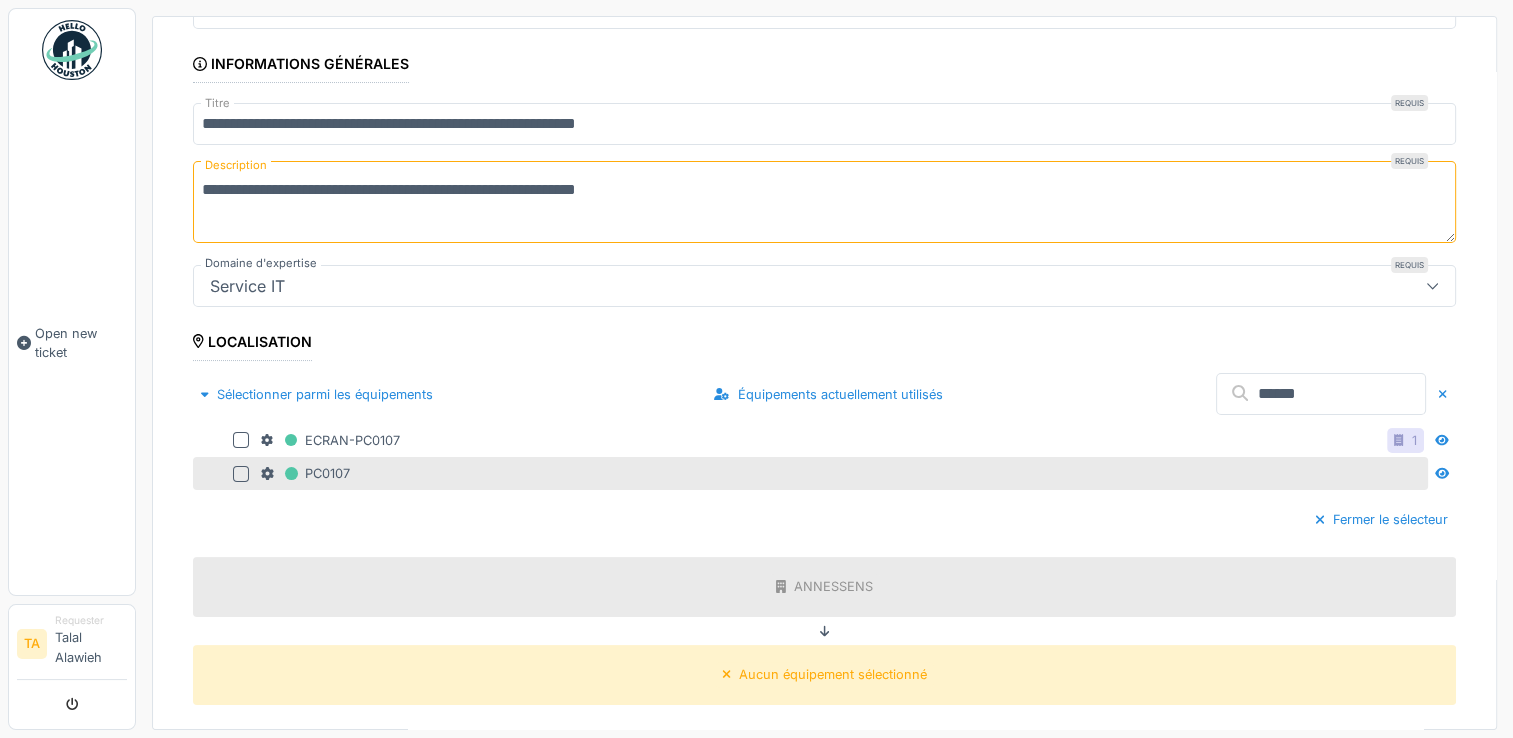 click at bounding box center [241, 474] 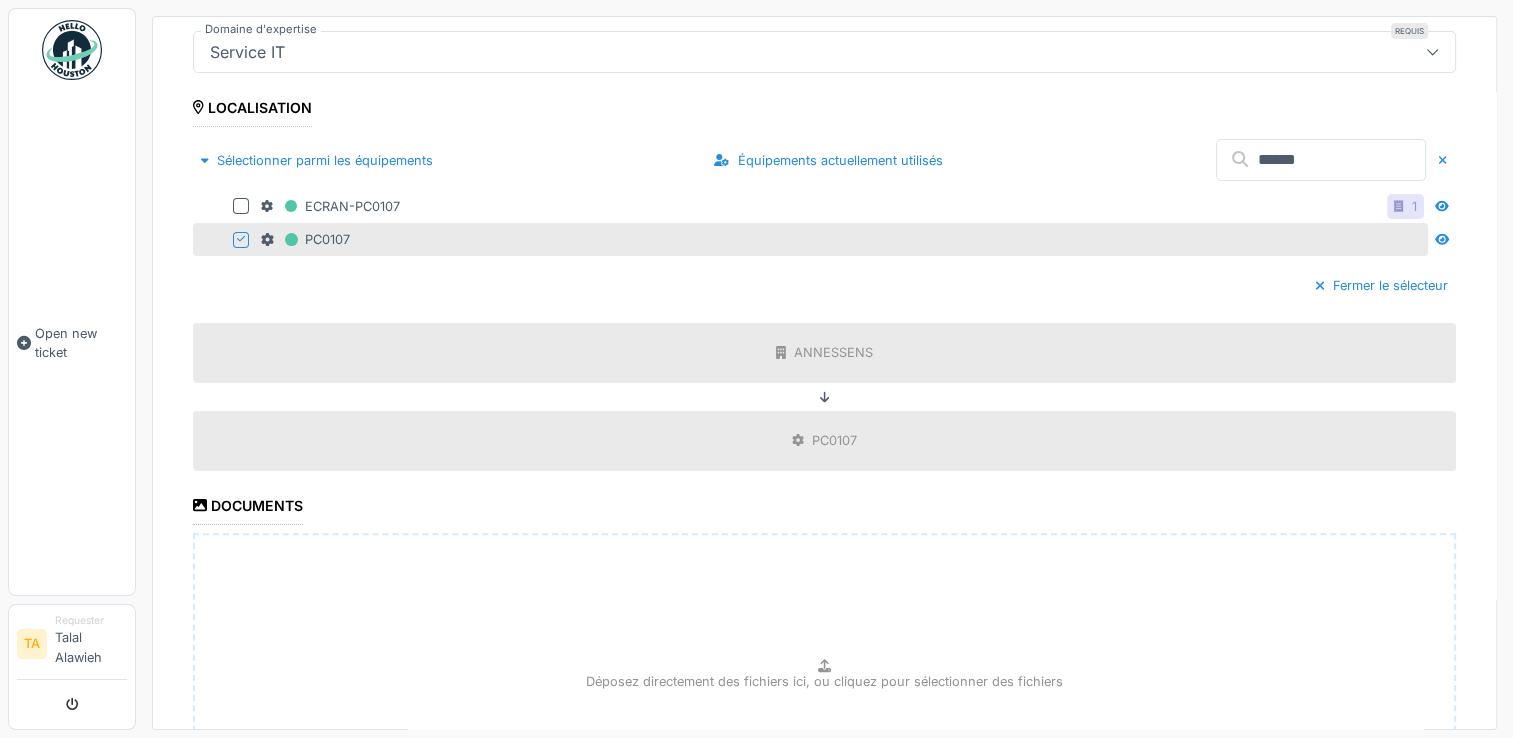 scroll, scrollTop: 661, scrollLeft: 0, axis: vertical 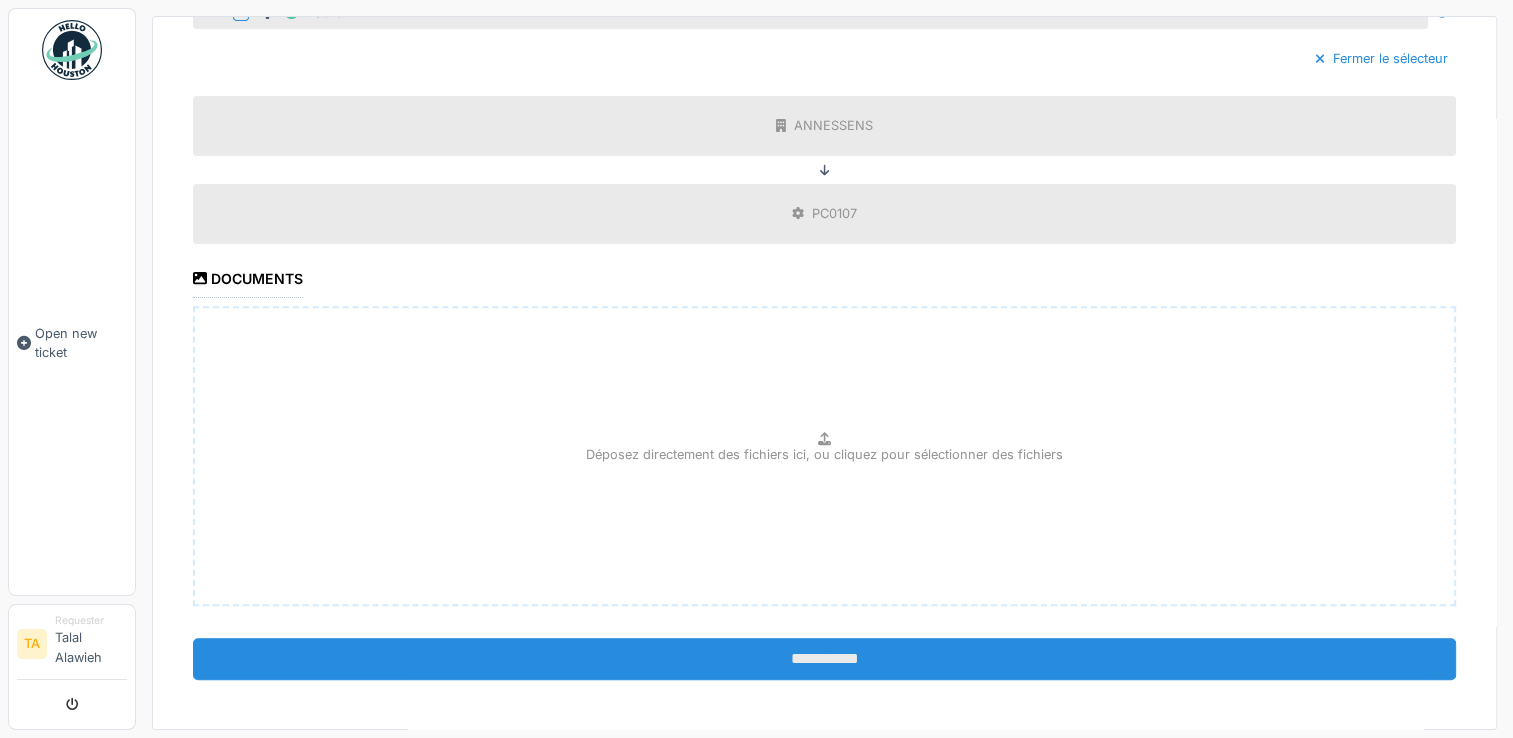 click on "**********" at bounding box center [824, 659] 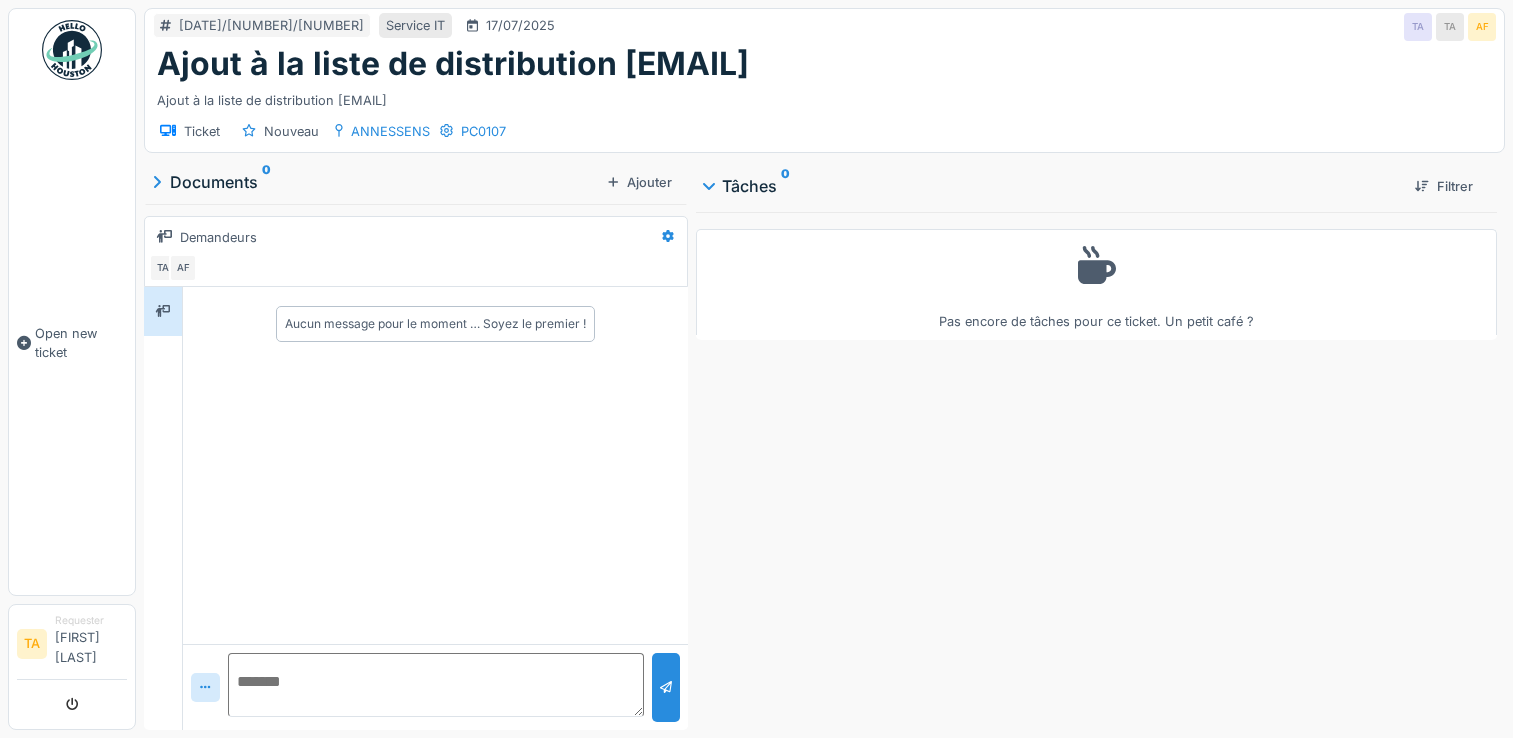 scroll, scrollTop: 0, scrollLeft: 0, axis: both 